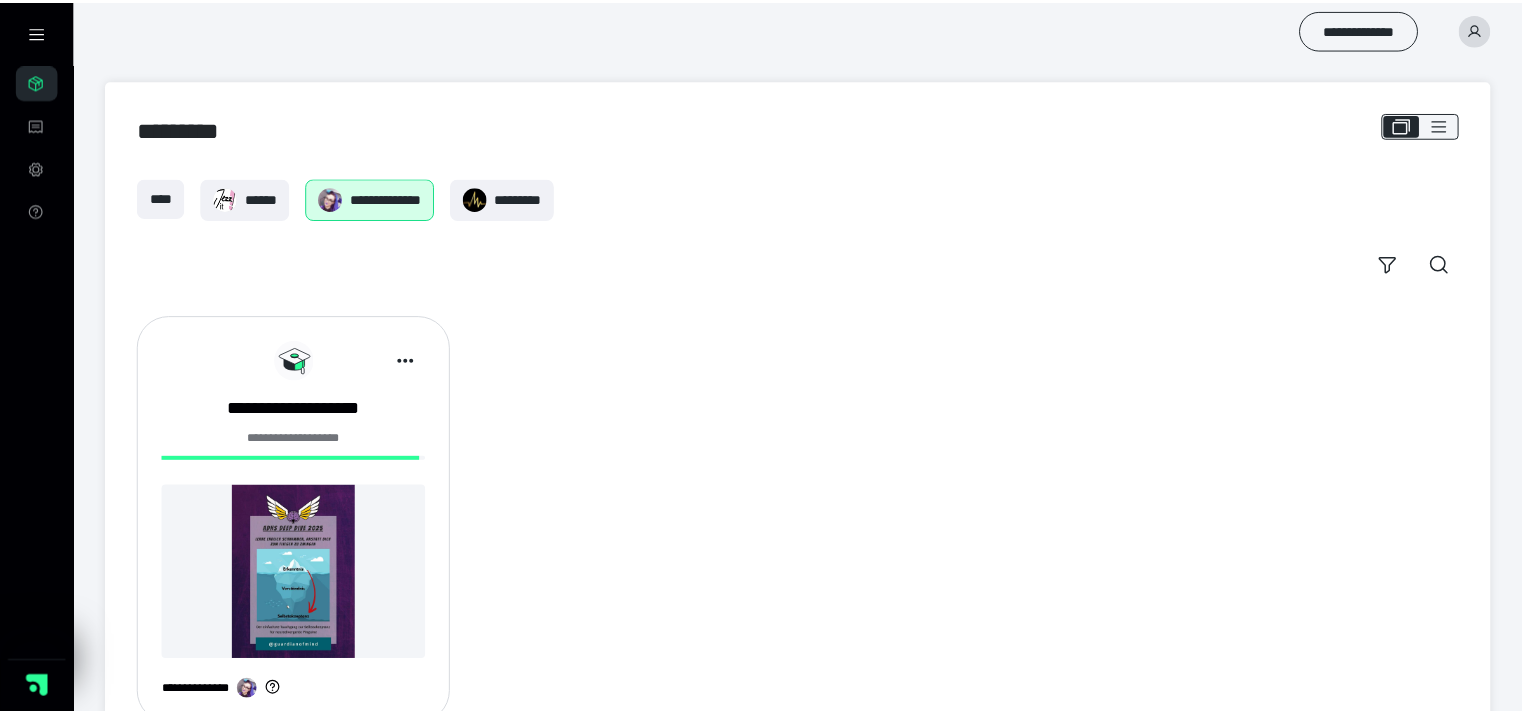 scroll, scrollTop: 0, scrollLeft: 0, axis: both 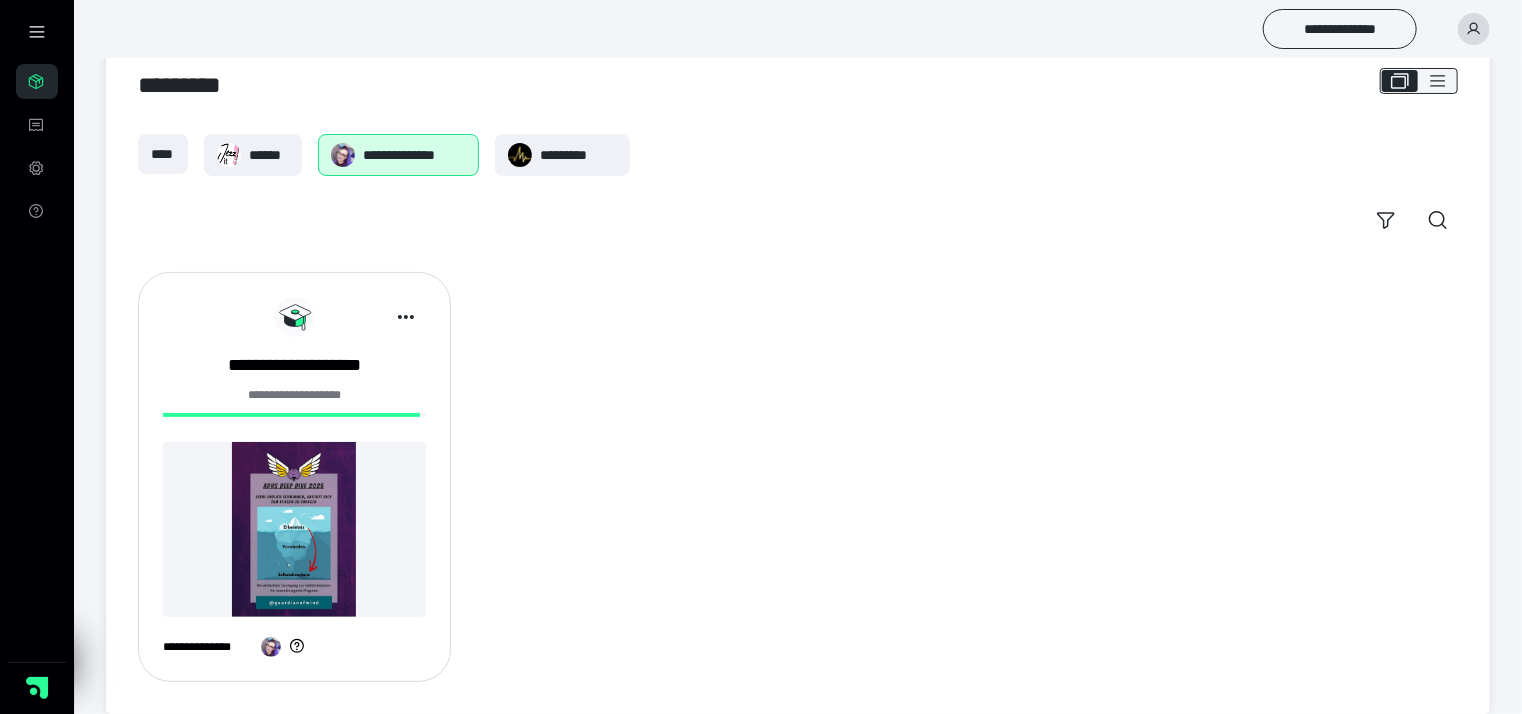click at bounding box center (294, 529) 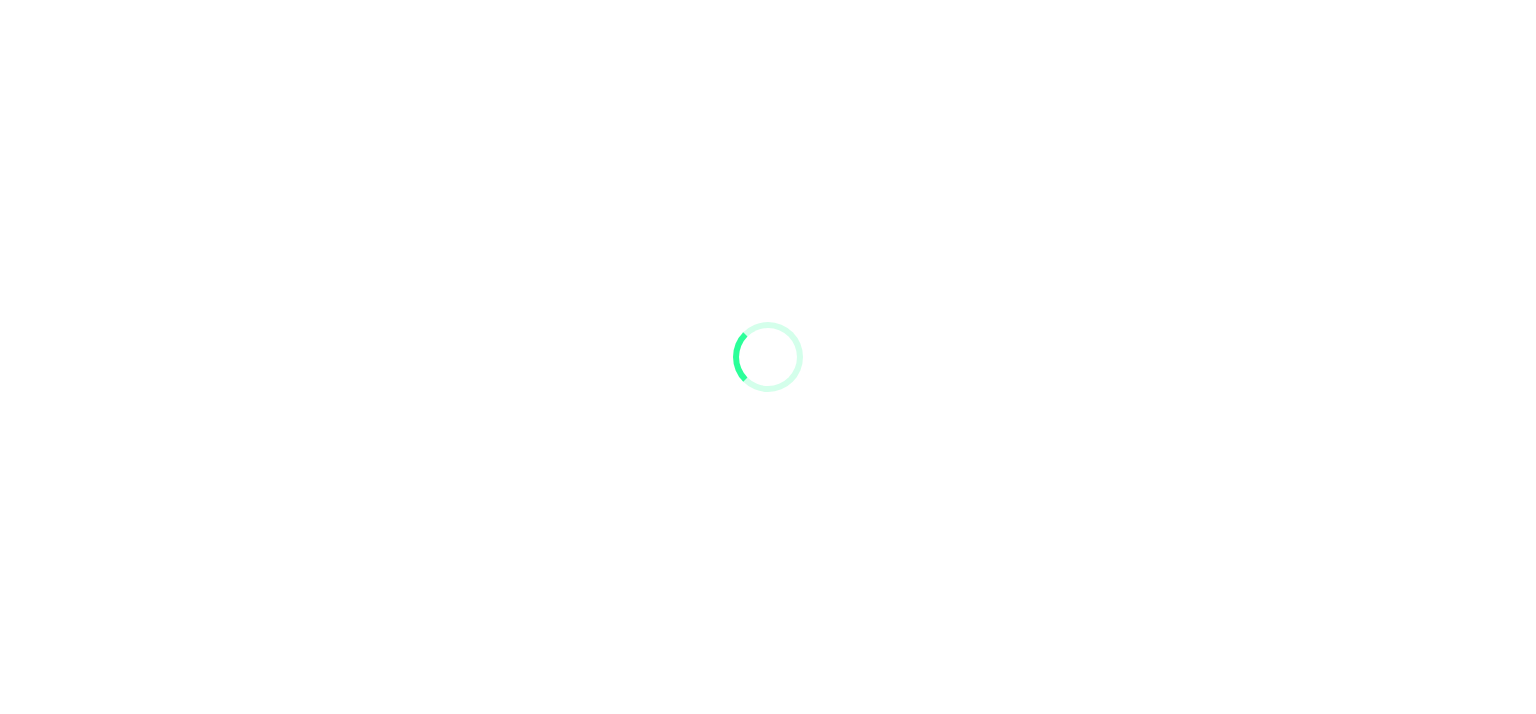scroll, scrollTop: 0, scrollLeft: 0, axis: both 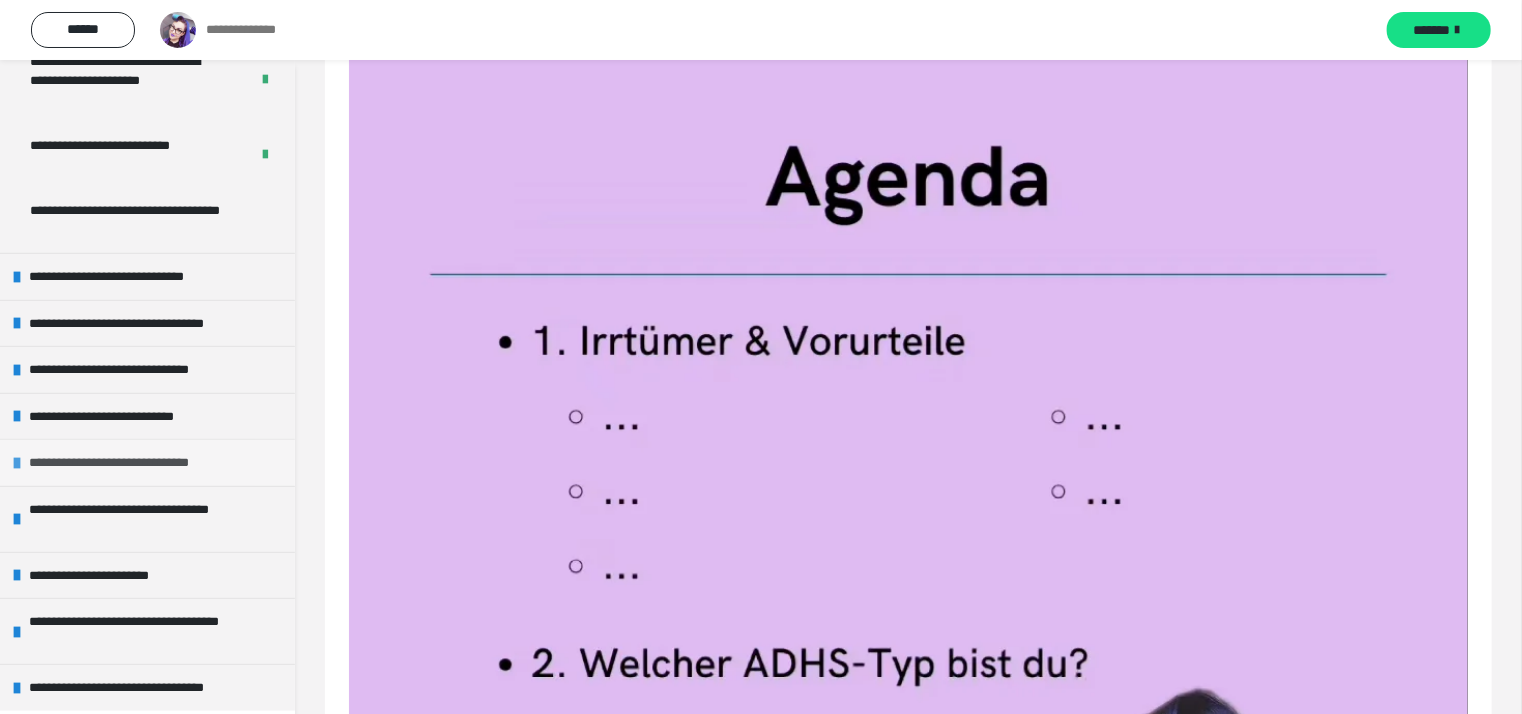 click on "**********" at bounding box center [134, 463] 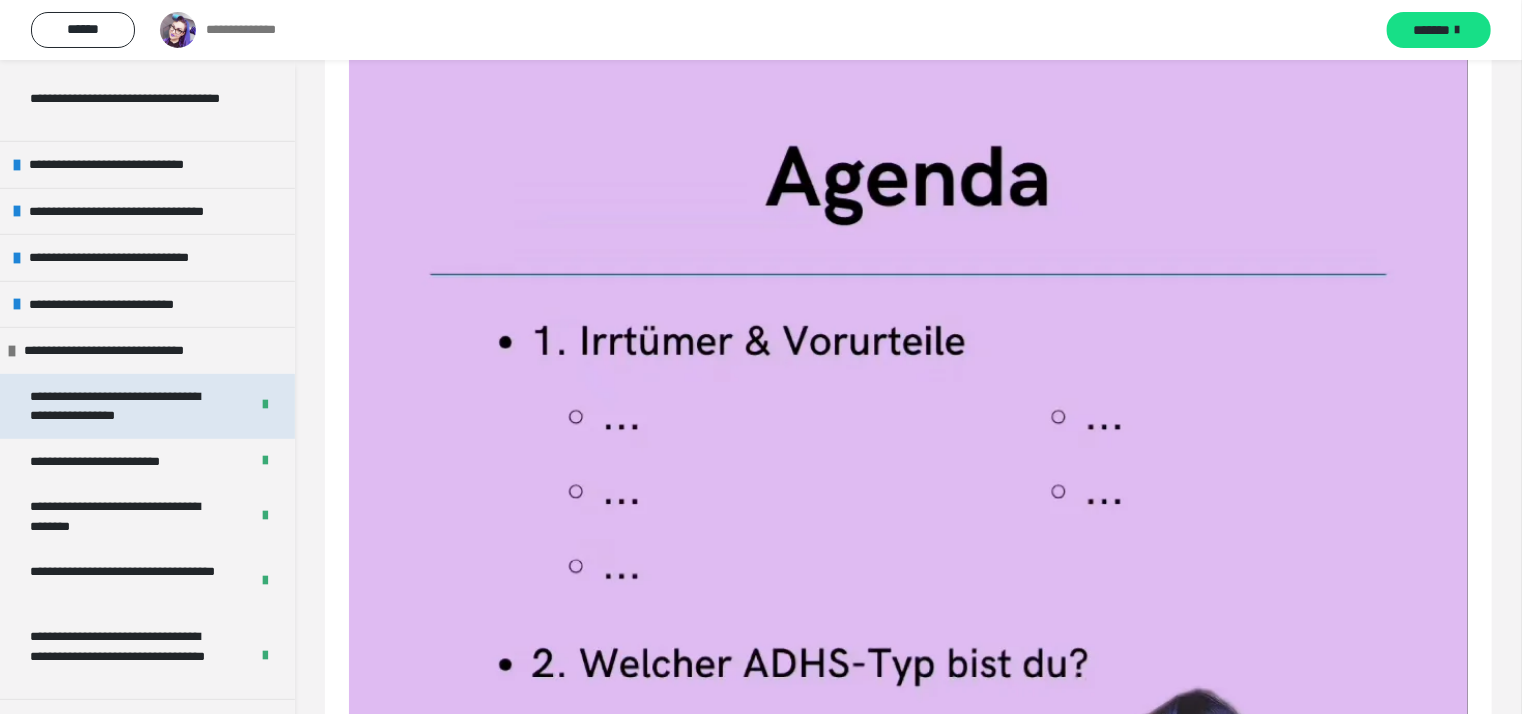 scroll, scrollTop: 456, scrollLeft: 0, axis: vertical 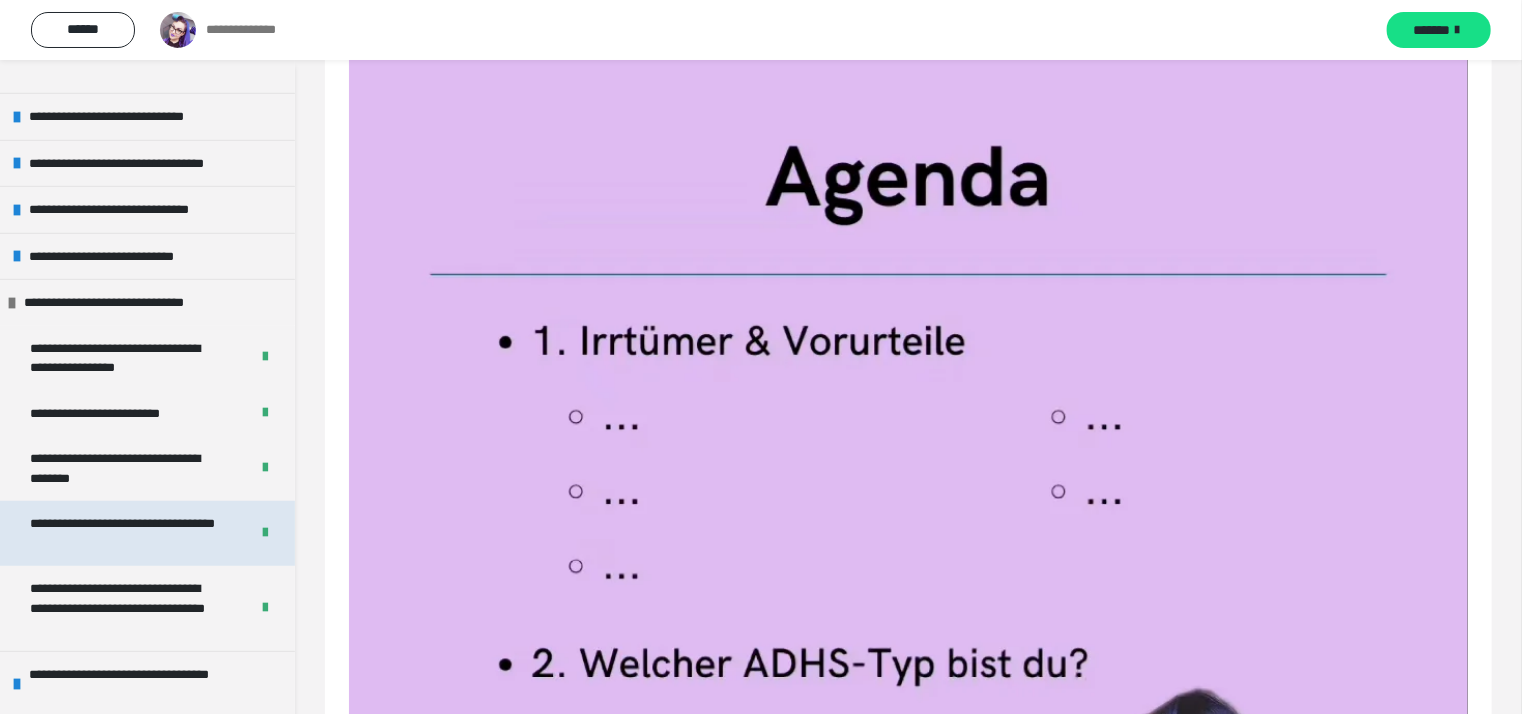 click on "**********" at bounding box center [124, 533] 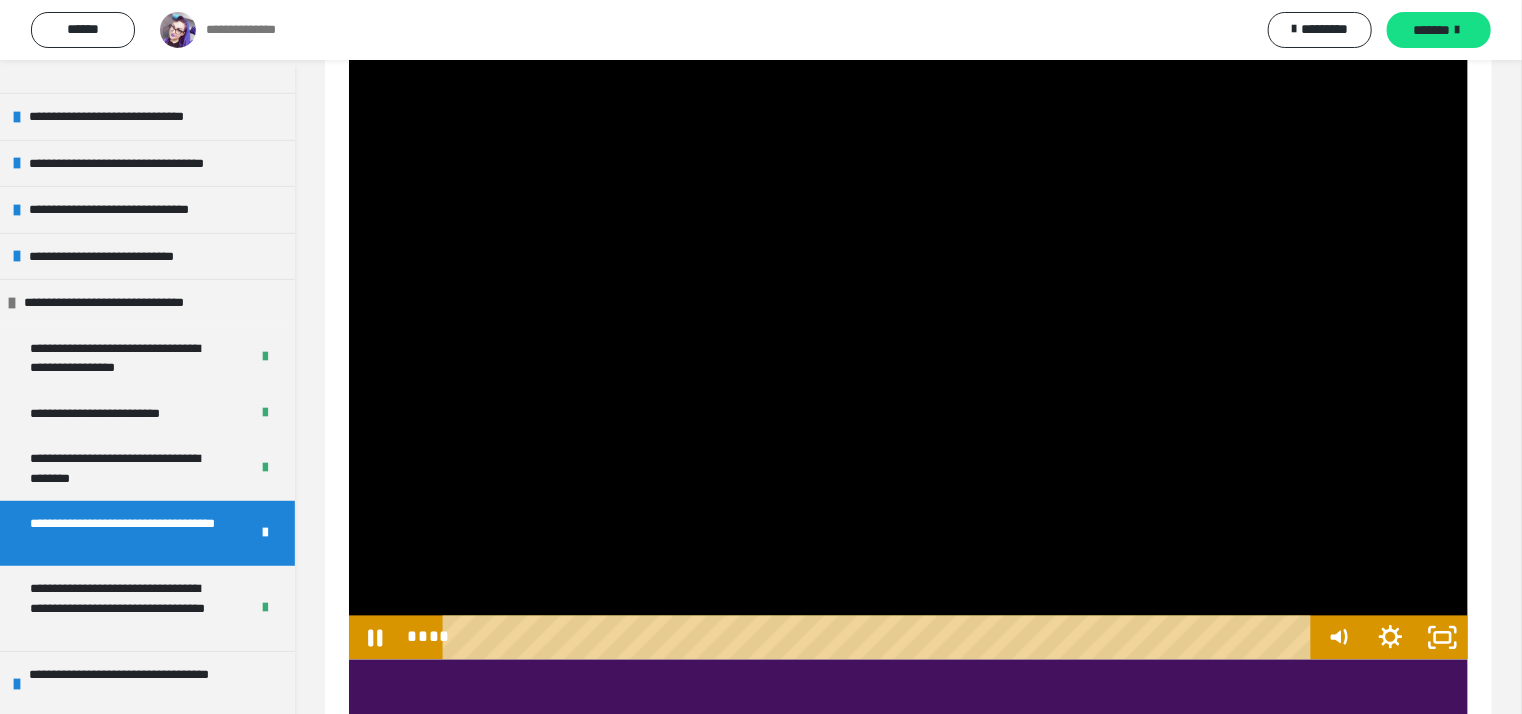 scroll, scrollTop: 1740, scrollLeft: 0, axis: vertical 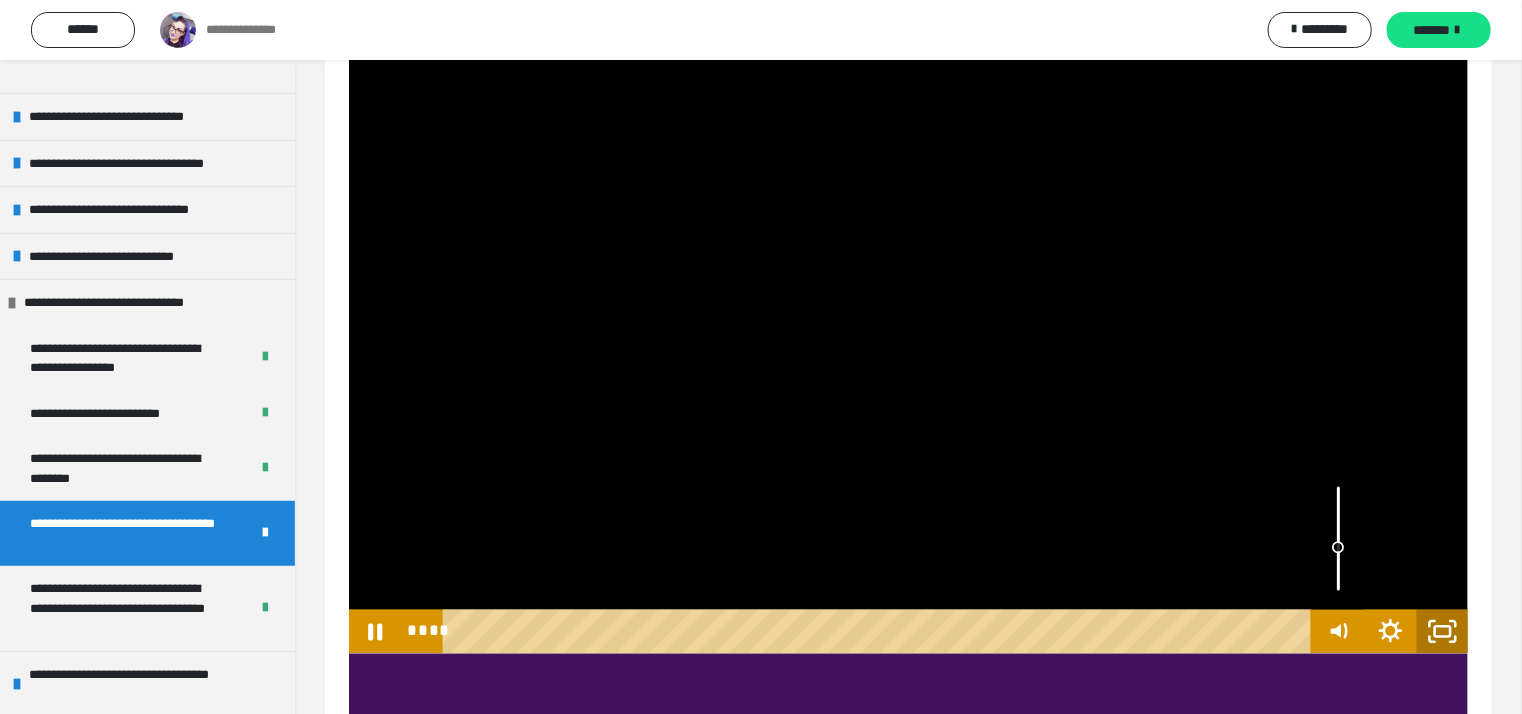 click 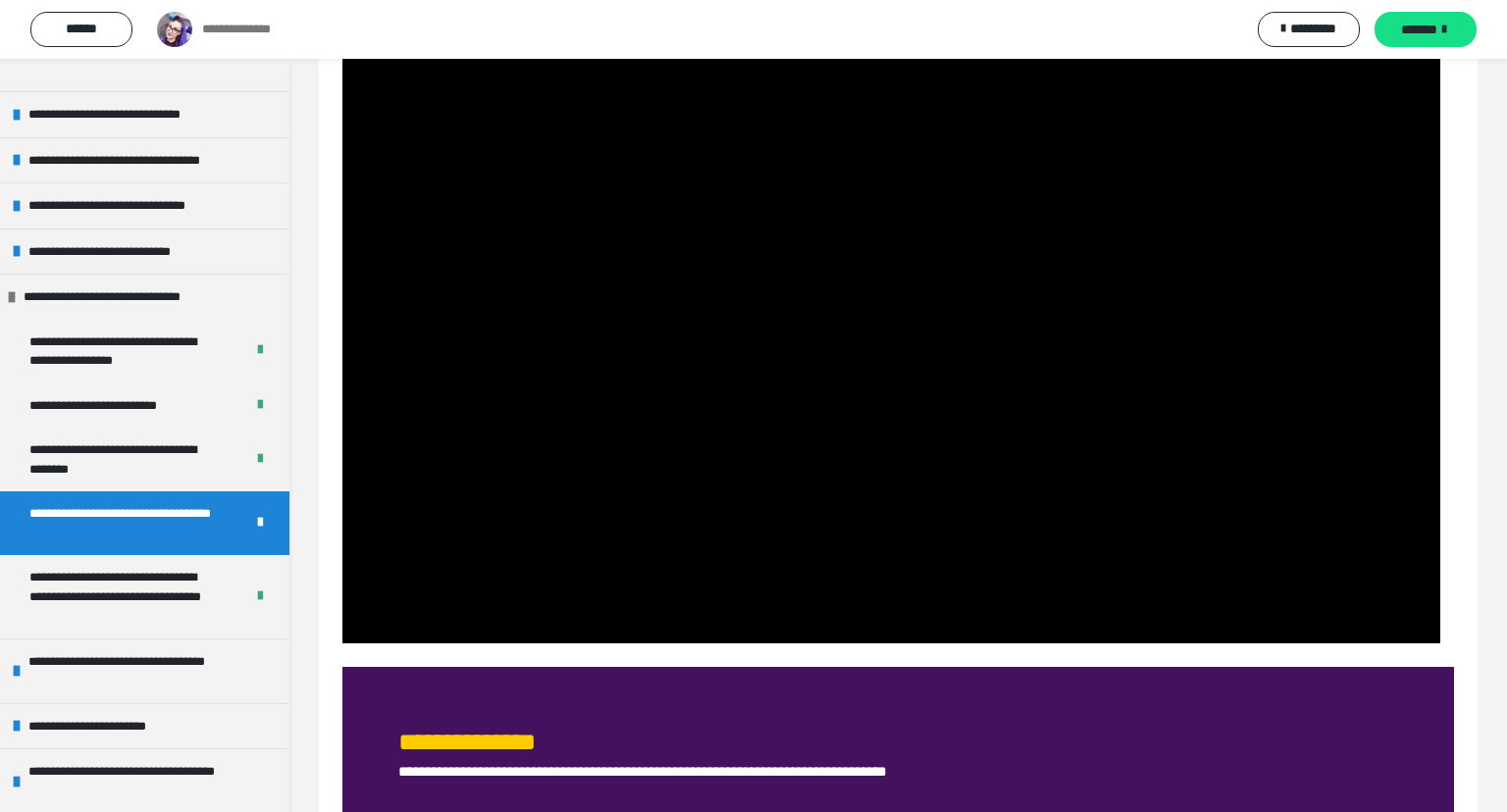 type 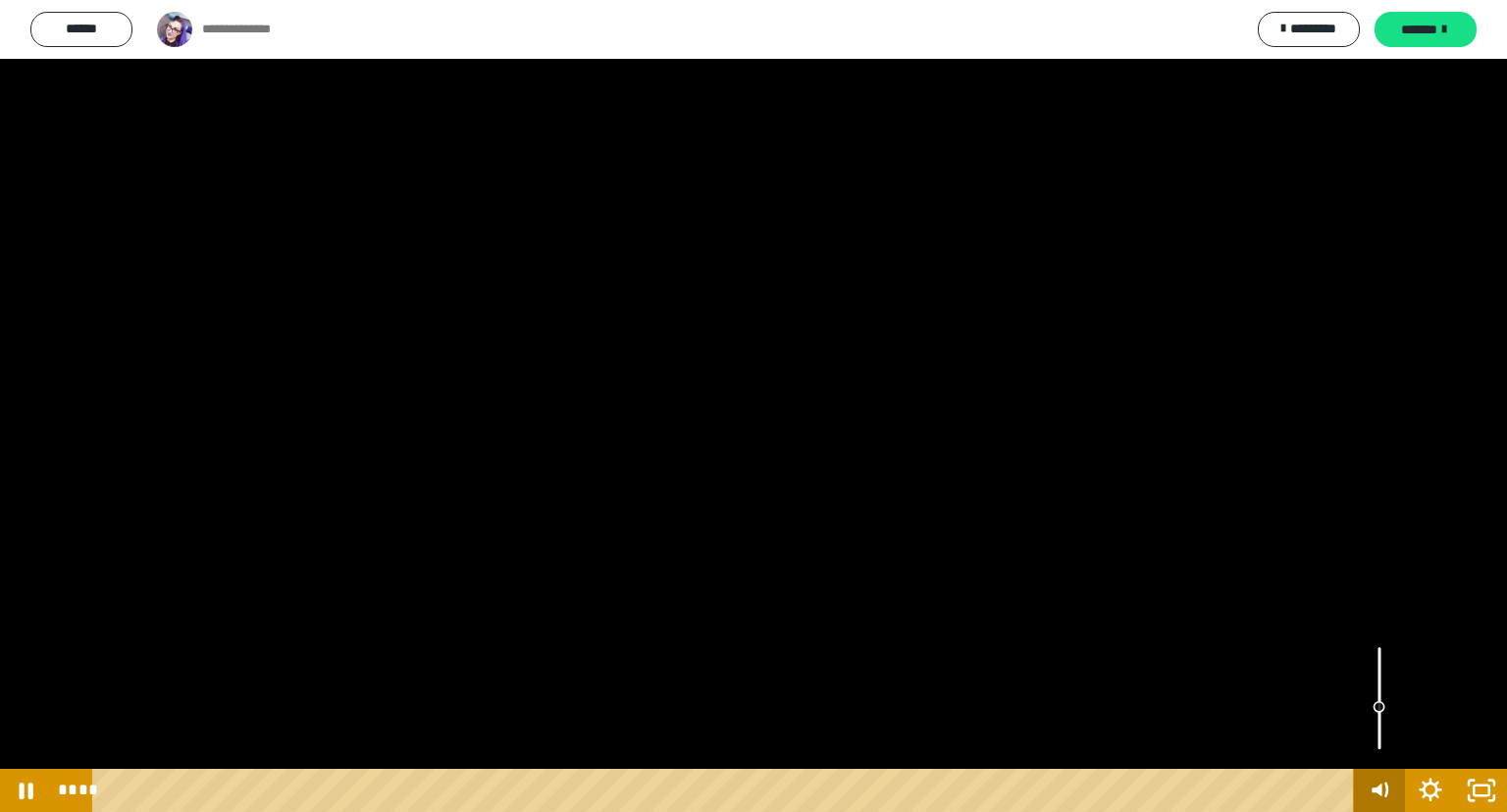 drag, startPoint x: 1370, startPoint y: 806, endPoint x: 1363, endPoint y: 784, distance: 23.08679 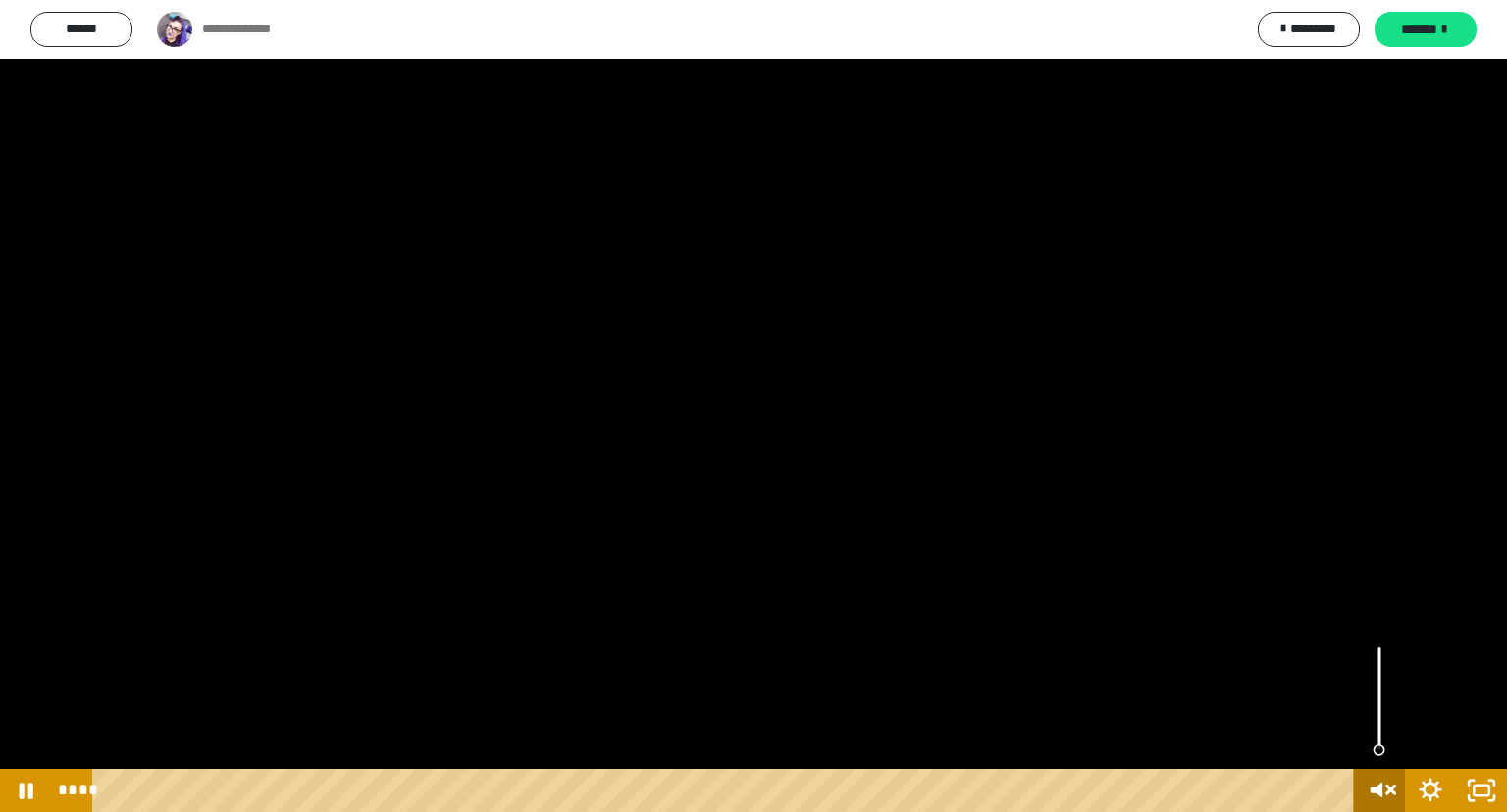 click 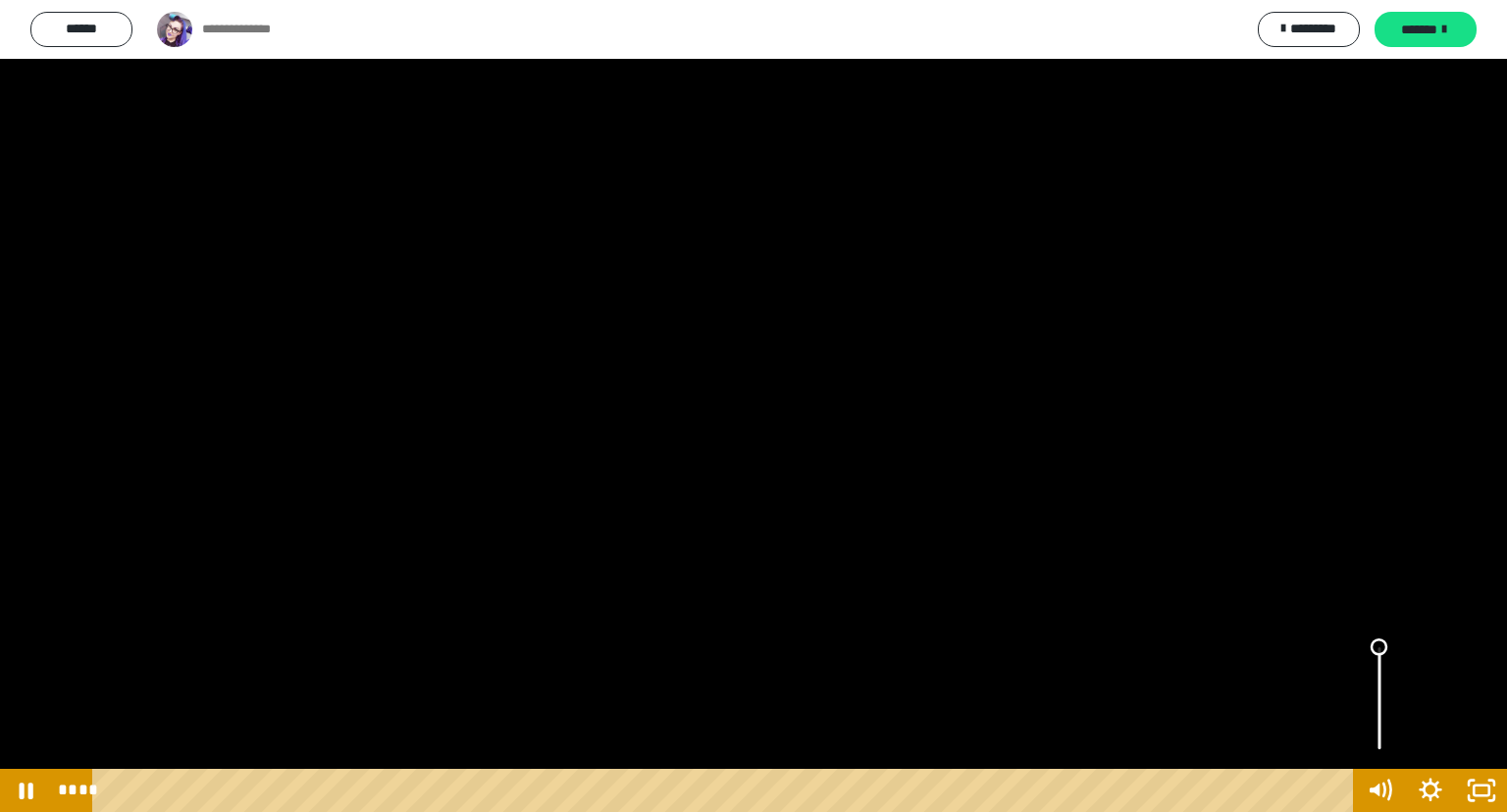 drag, startPoint x: 1377, startPoint y: 702, endPoint x: 1373, endPoint y: 568, distance: 134.05969 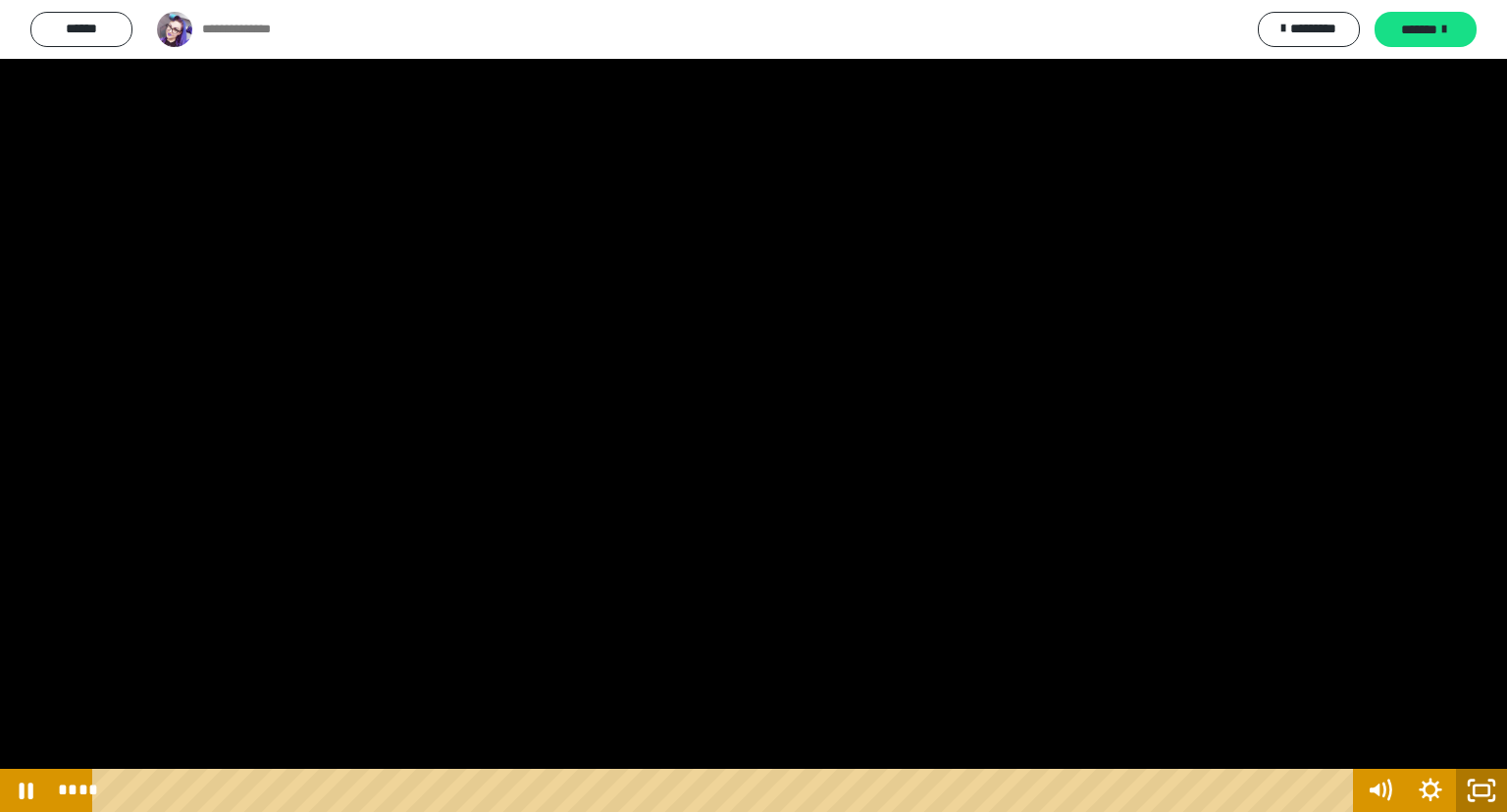 click 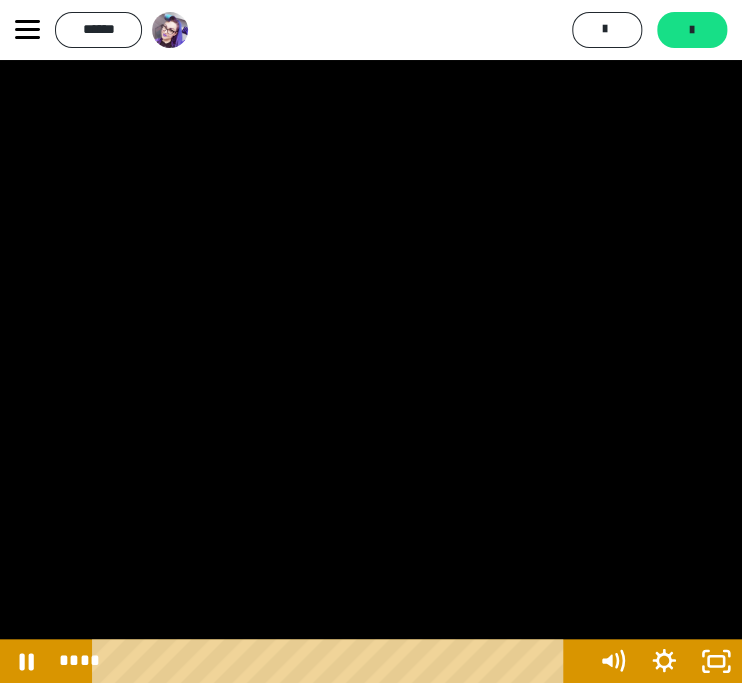 scroll, scrollTop: 978, scrollLeft: 0, axis: vertical 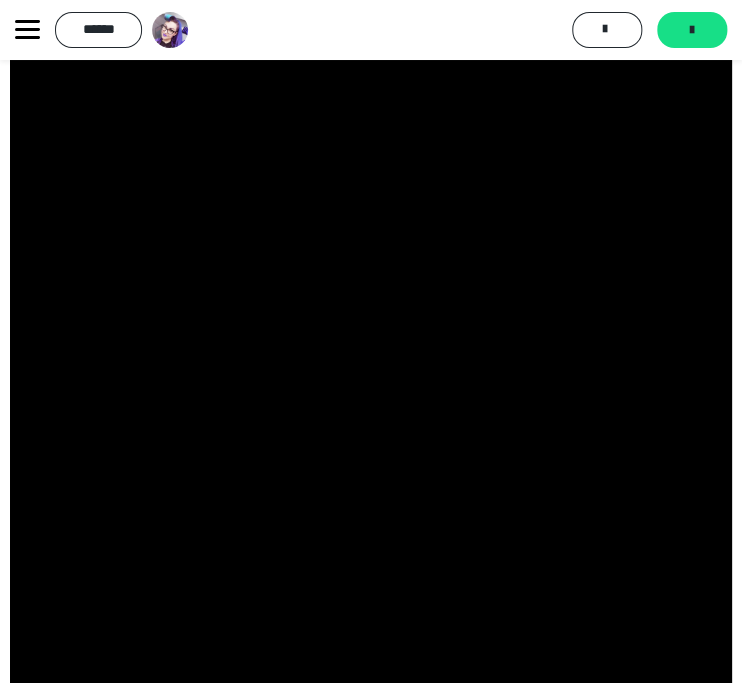 click at bounding box center [371, 210] 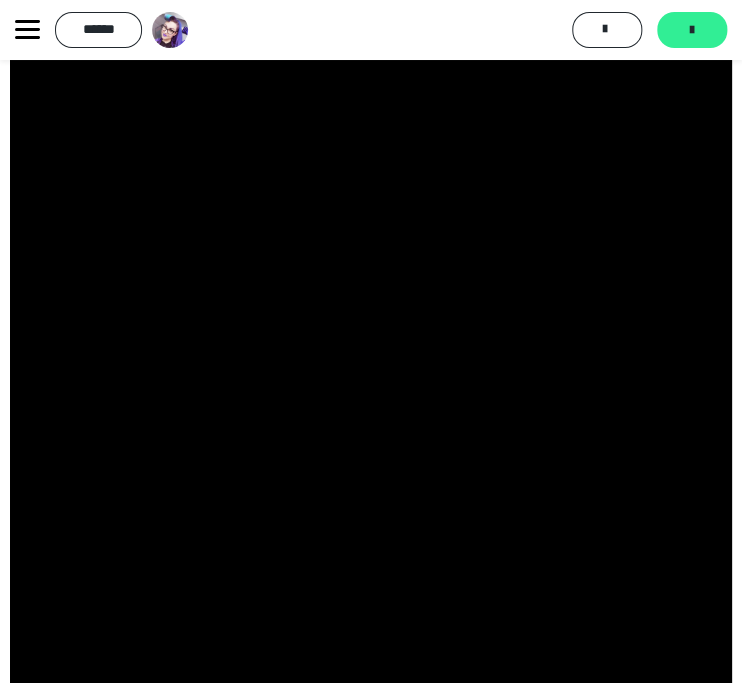 click on "*******" at bounding box center [692, 30] 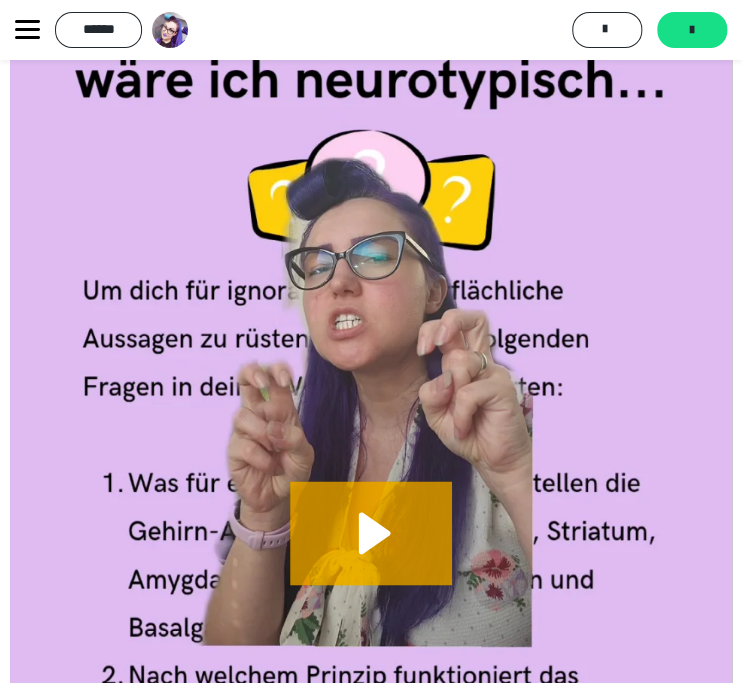 scroll, scrollTop: 473, scrollLeft: 0, axis: vertical 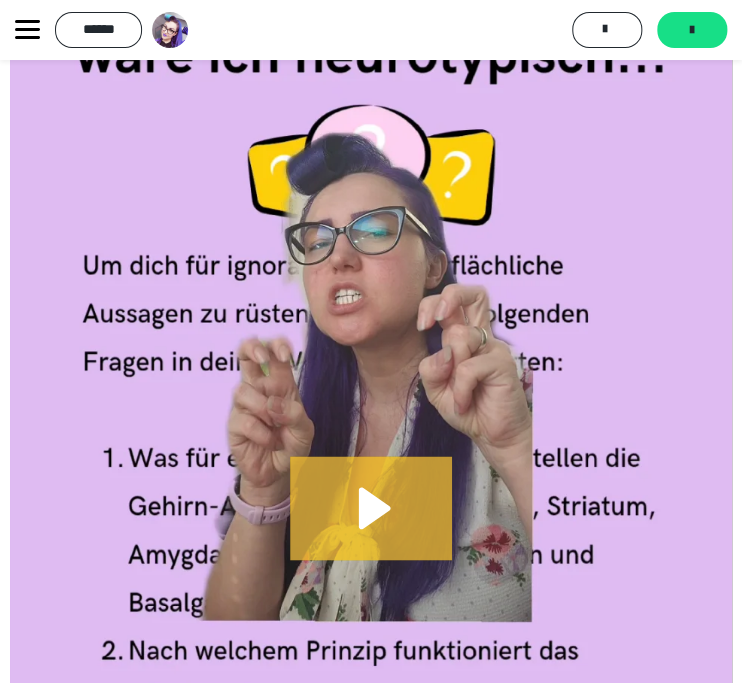 click 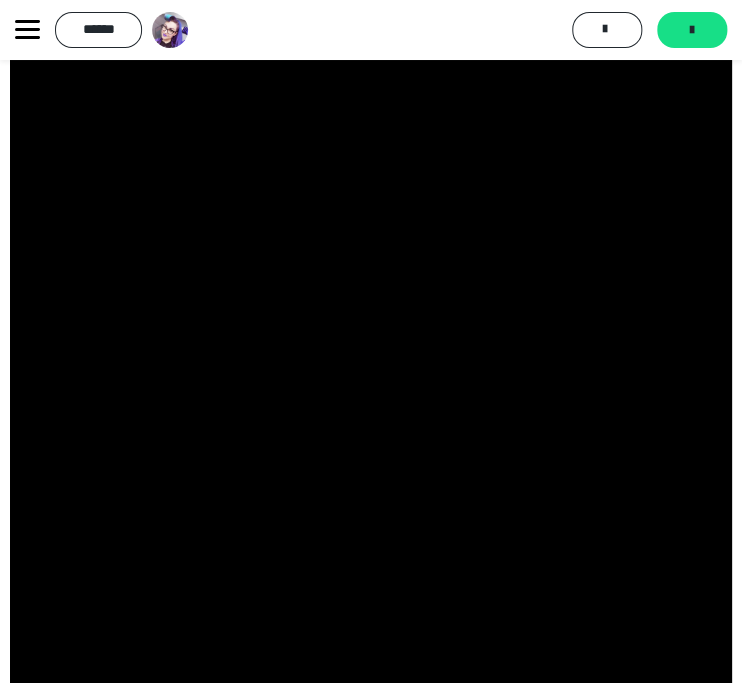 scroll, scrollTop: 713, scrollLeft: 0, axis: vertical 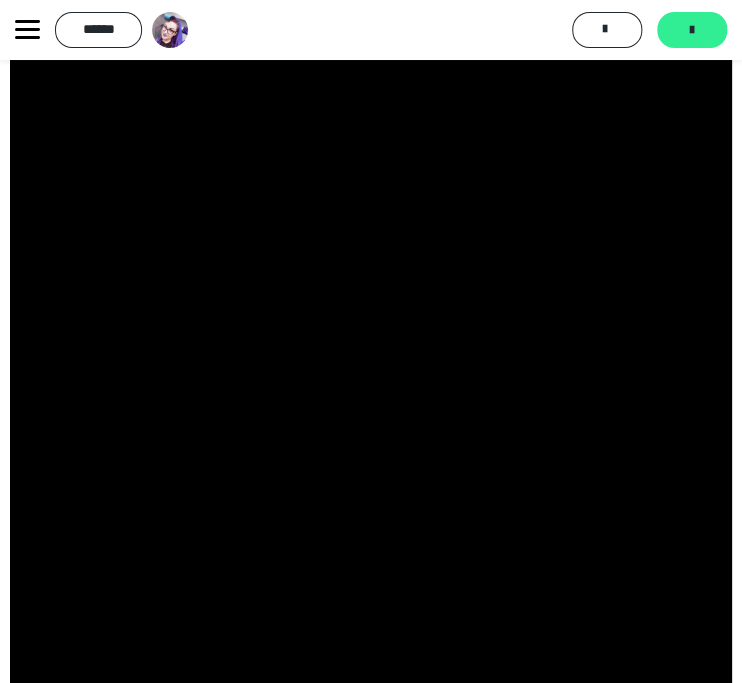 click on "*******" at bounding box center [692, 30] 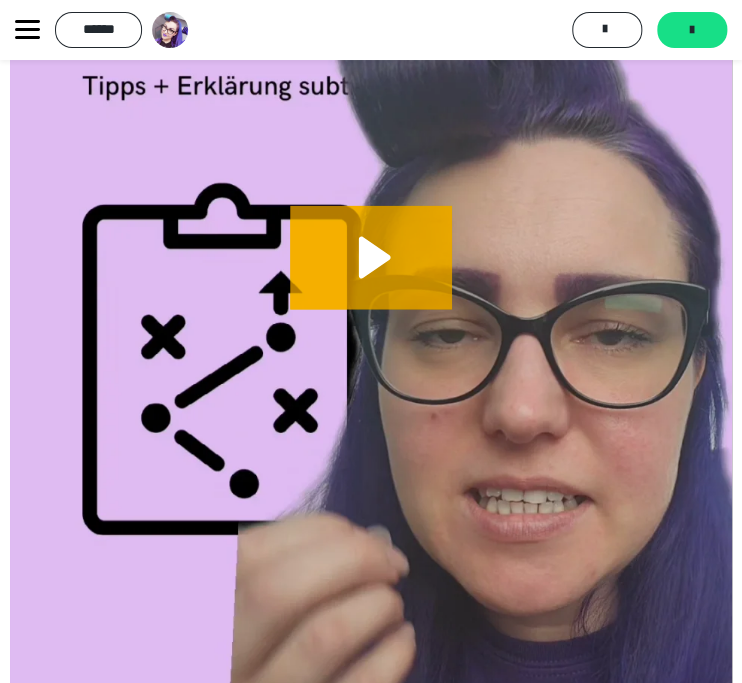 scroll, scrollTop: 960, scrollLeft: 0, axis: vertical 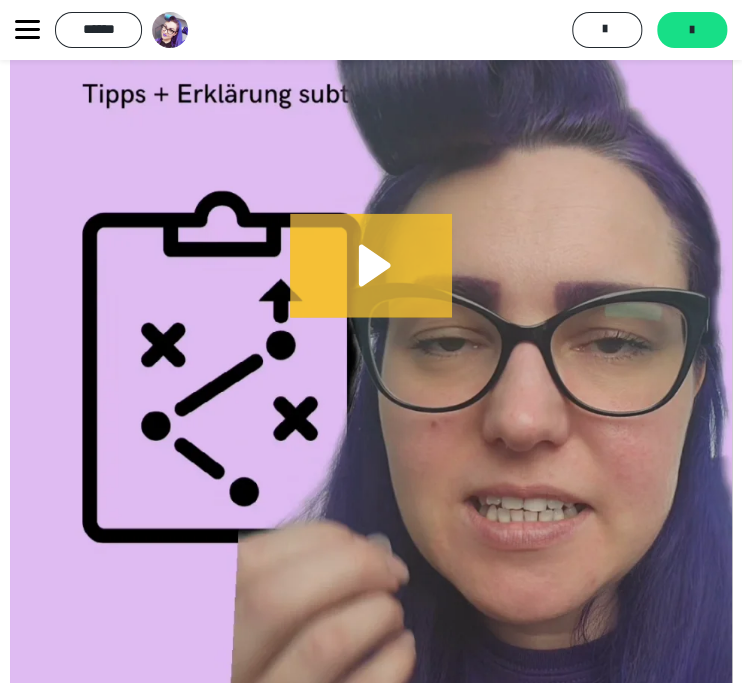 click 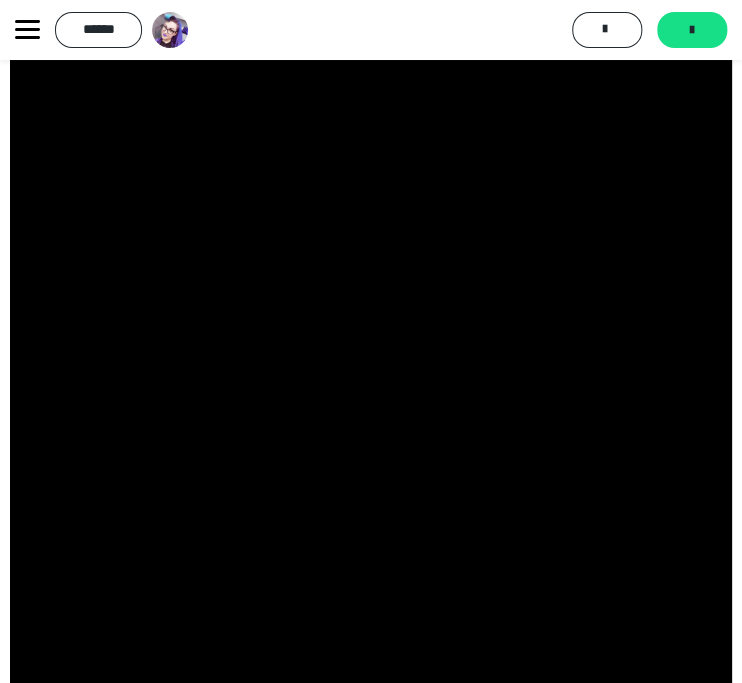 scroll, scrollTop: 1280, scrollLeft: 0, axis: vertical 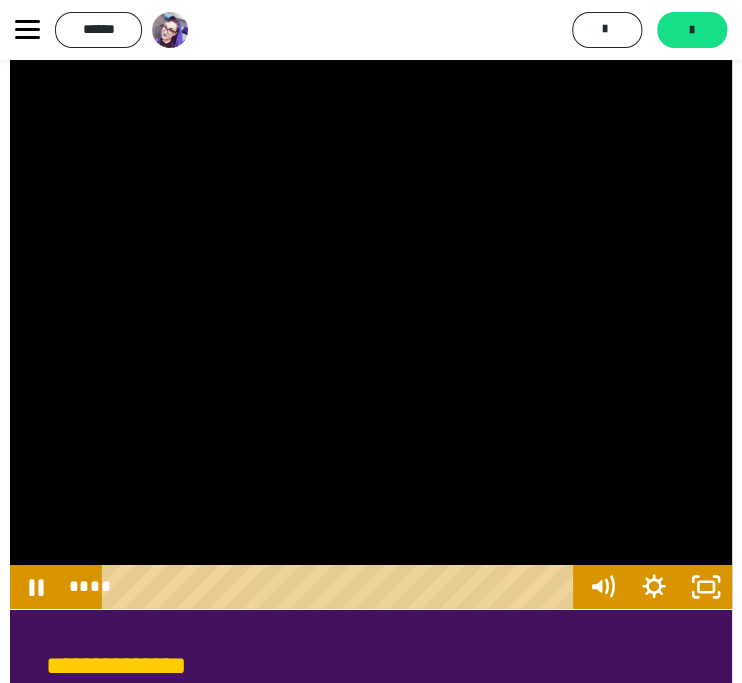 drag, startPoint x: 144, startPoint y: 654, endPoint x: 68, endPoint y: 654, distance: 76 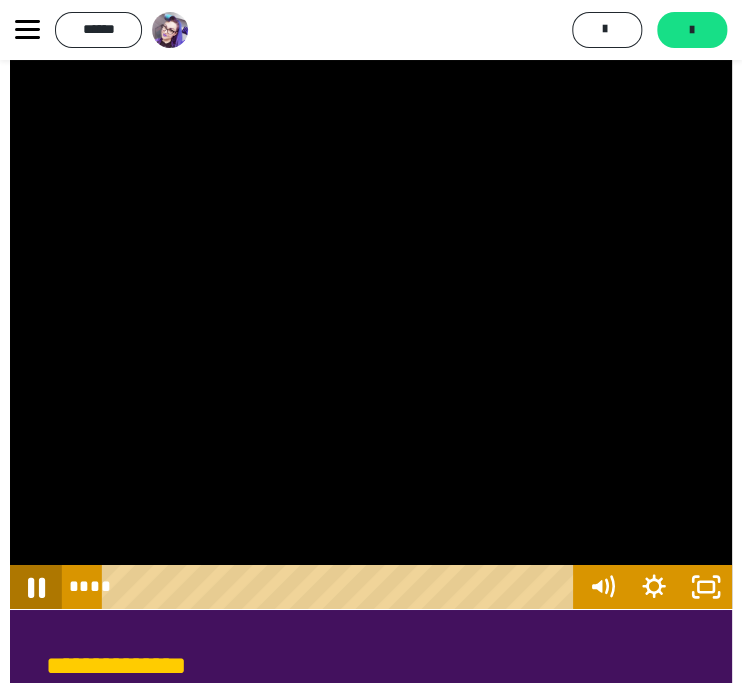 click 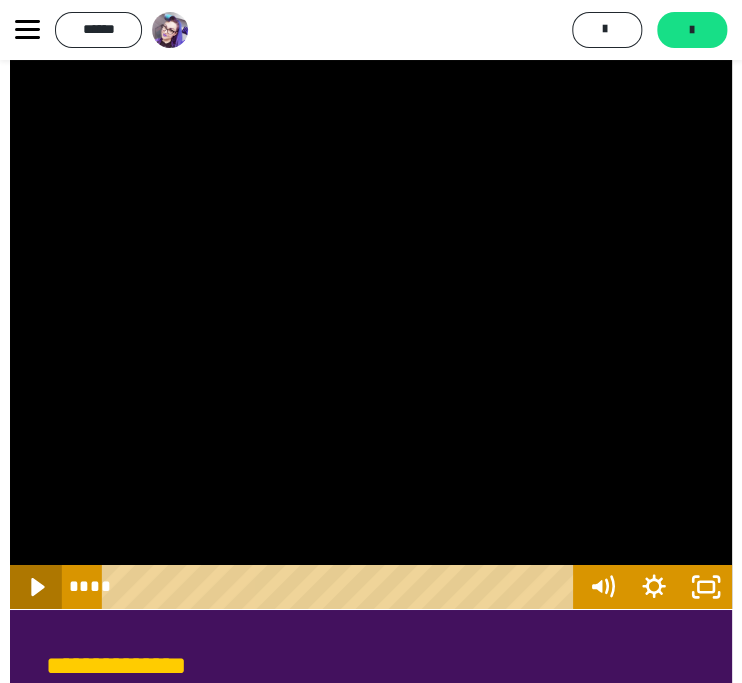 click 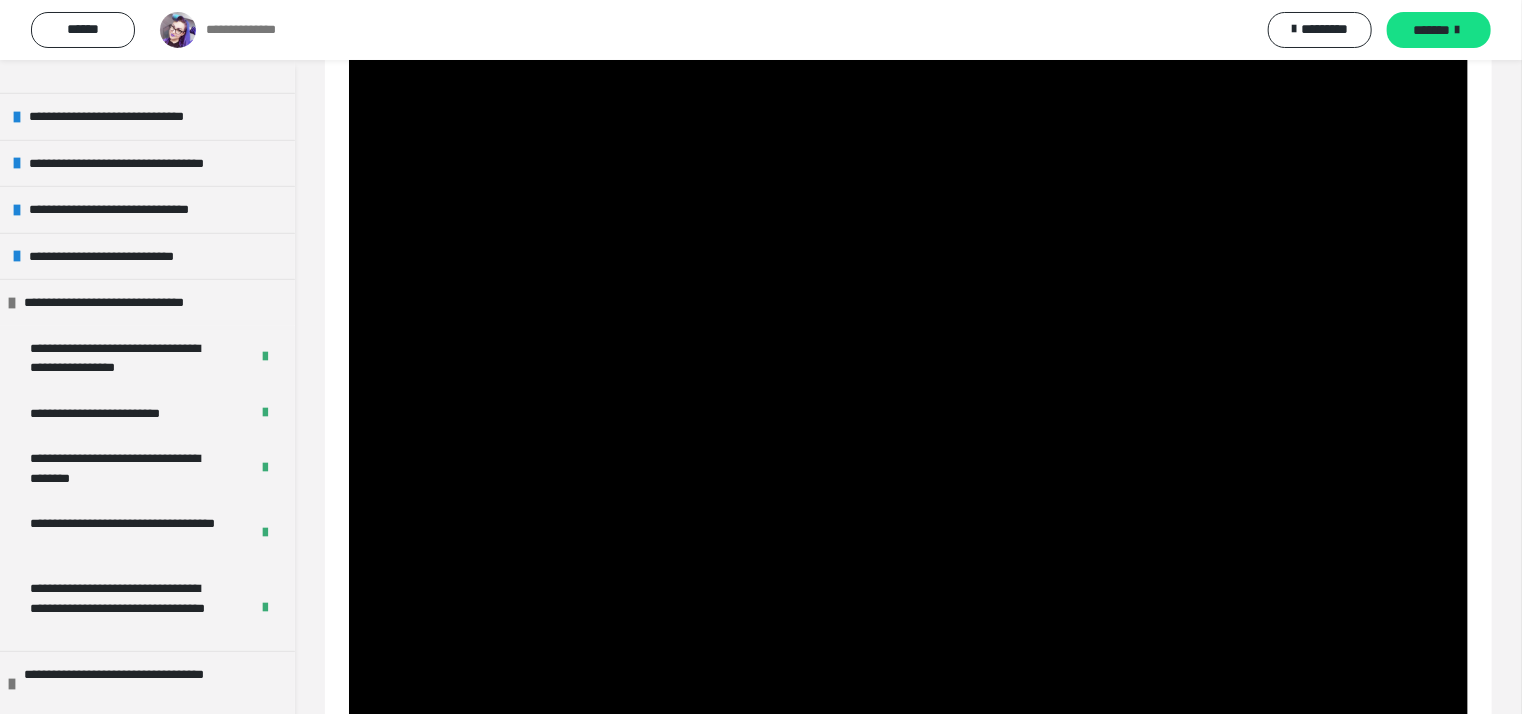 scroll, scrollTop: 1600, scrollLeft: 0, axis: vertical 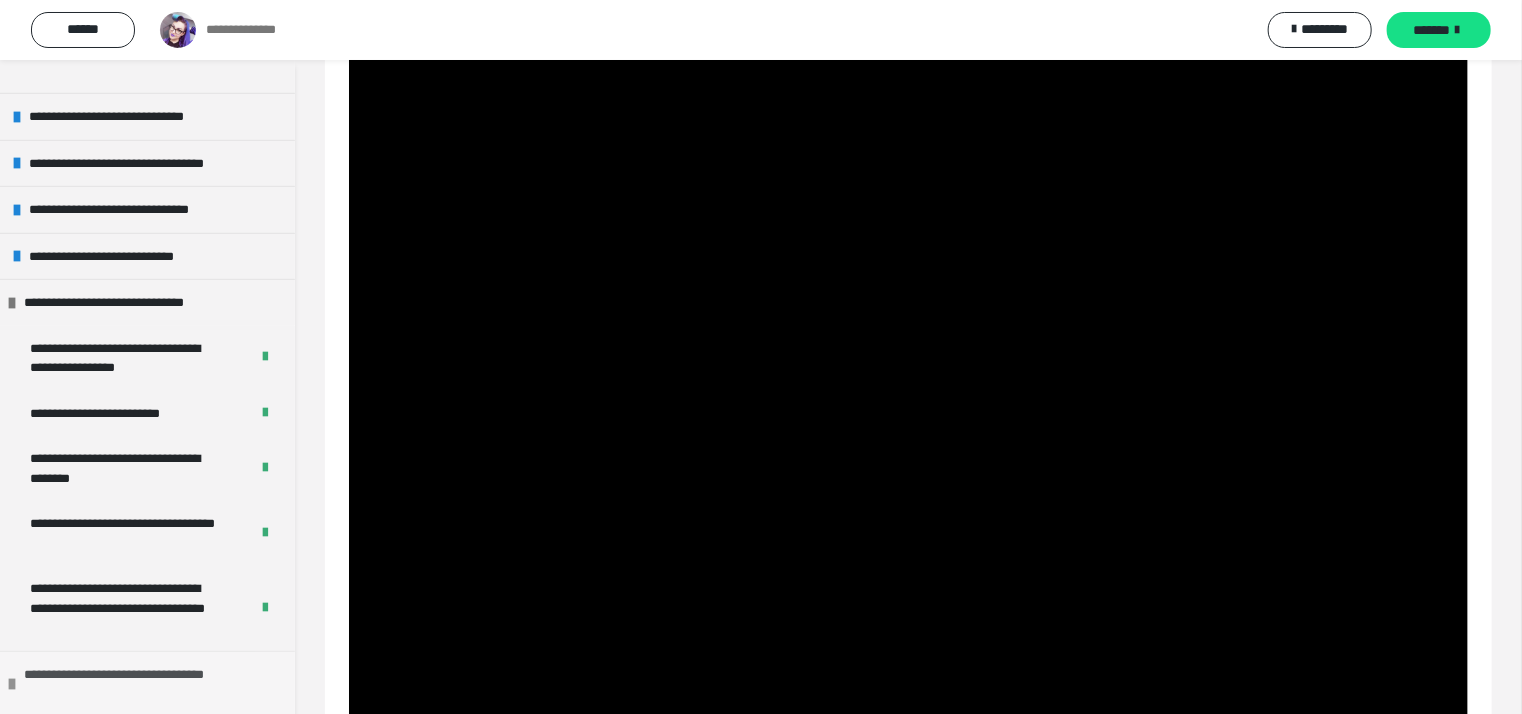 click on "**********" at bounding box center [145, 684] 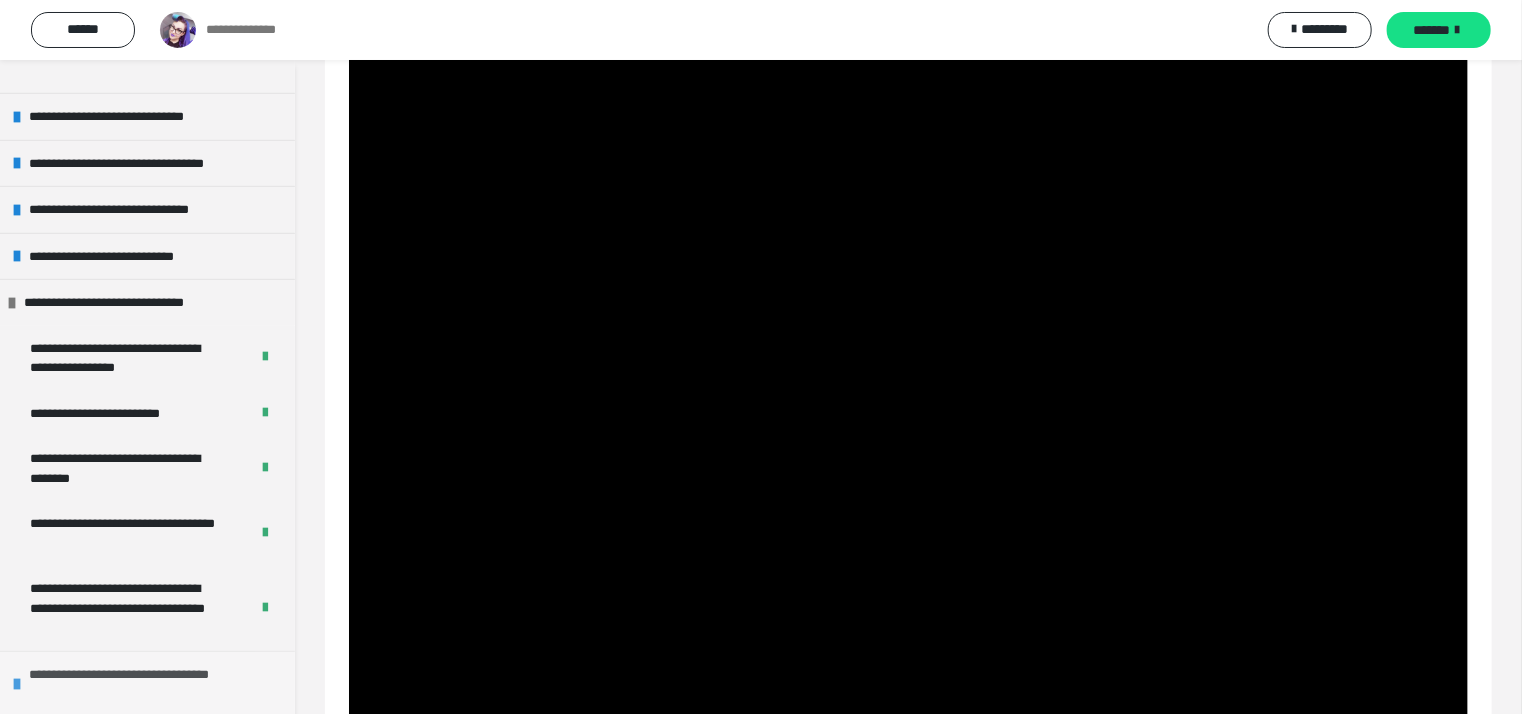 click on "**********" at bounding box center [150, 684] 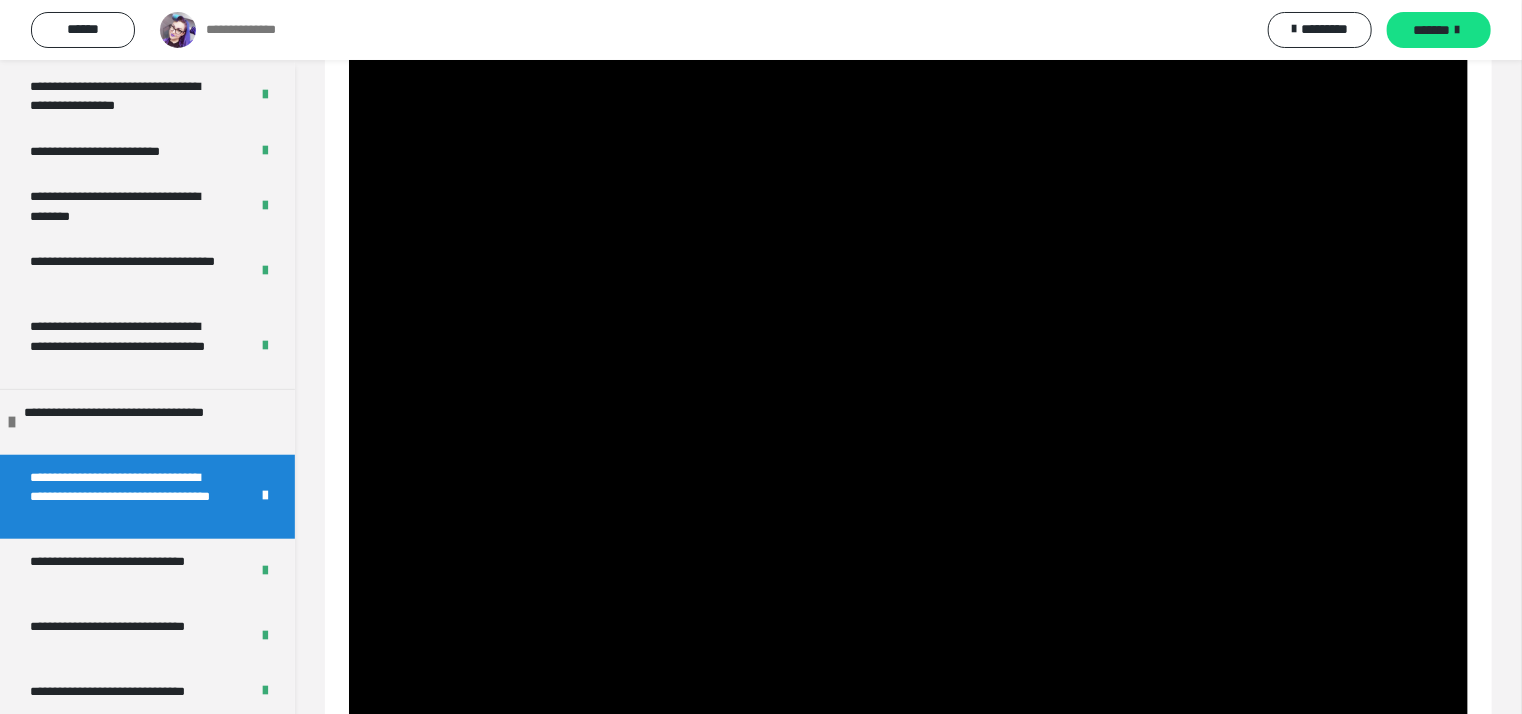 scroll, scrollTop: 705, scrollLeft: 0, axis: vertical 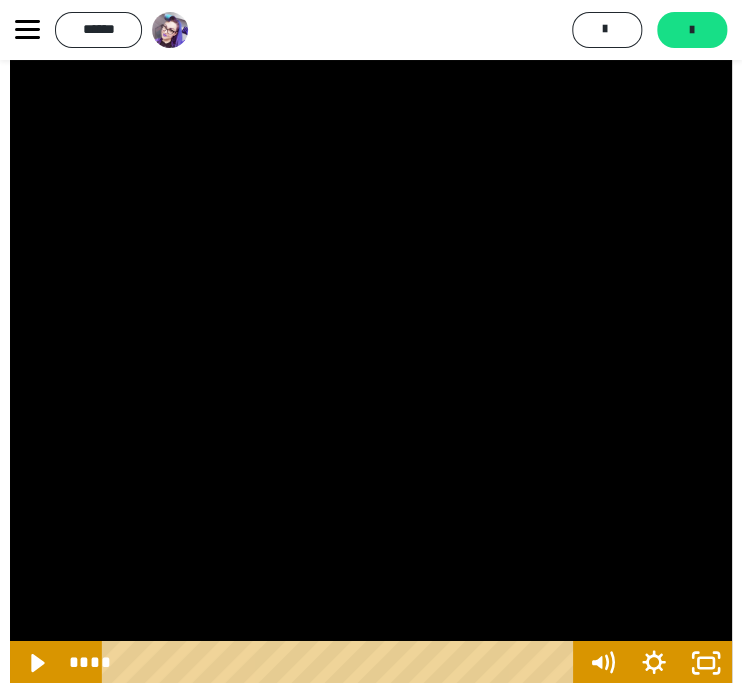 click at bounding box center (371, 43) 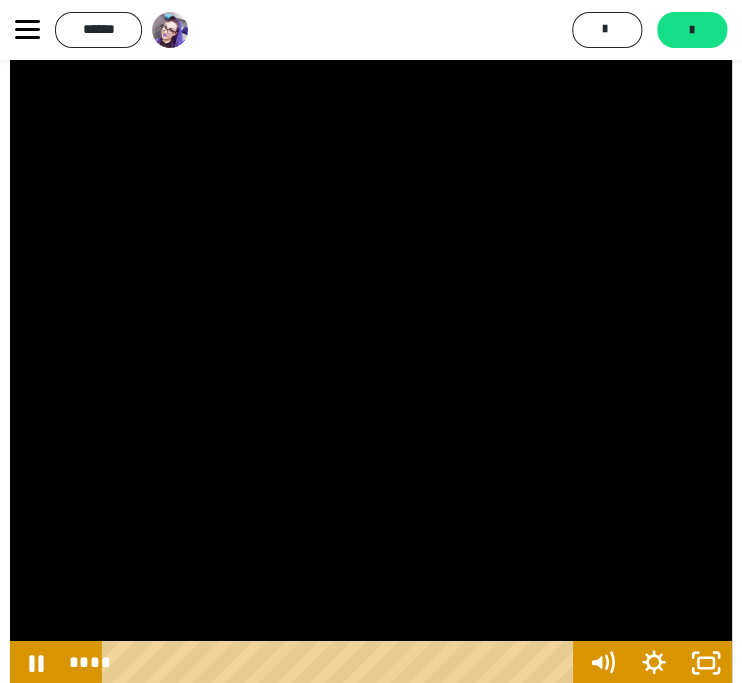 click at bounding box center (371, 43) 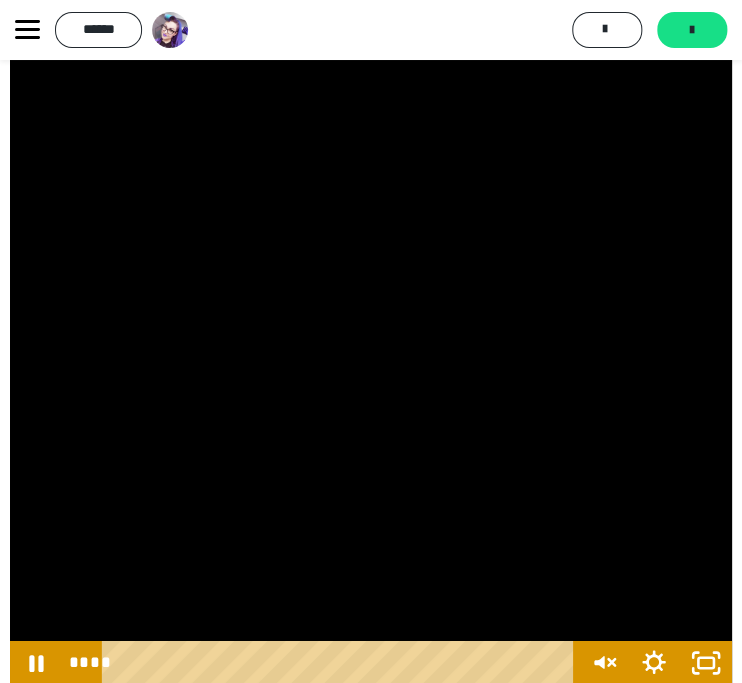 click on "**********" at bounding box center [371, 21] 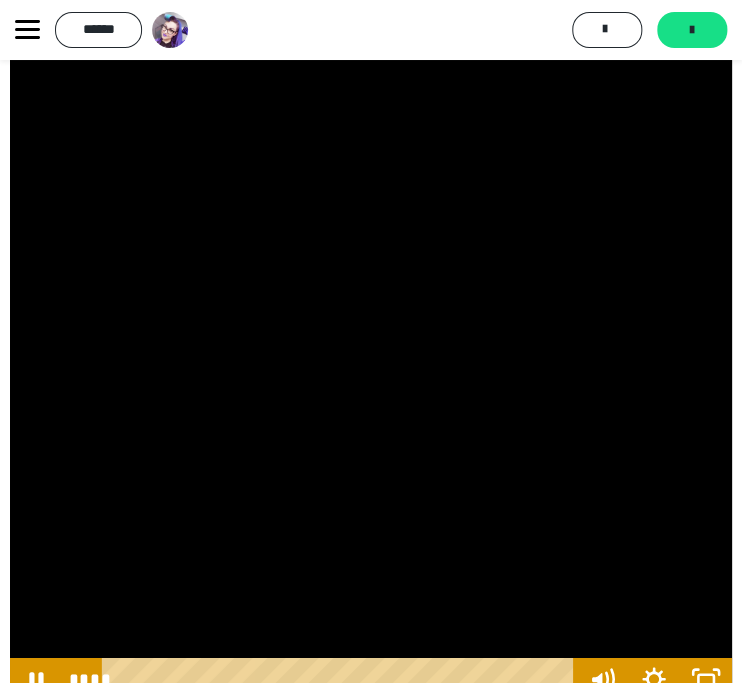 scroll, scrollTop: 1204, scrollLeft: 0, axis: vertical 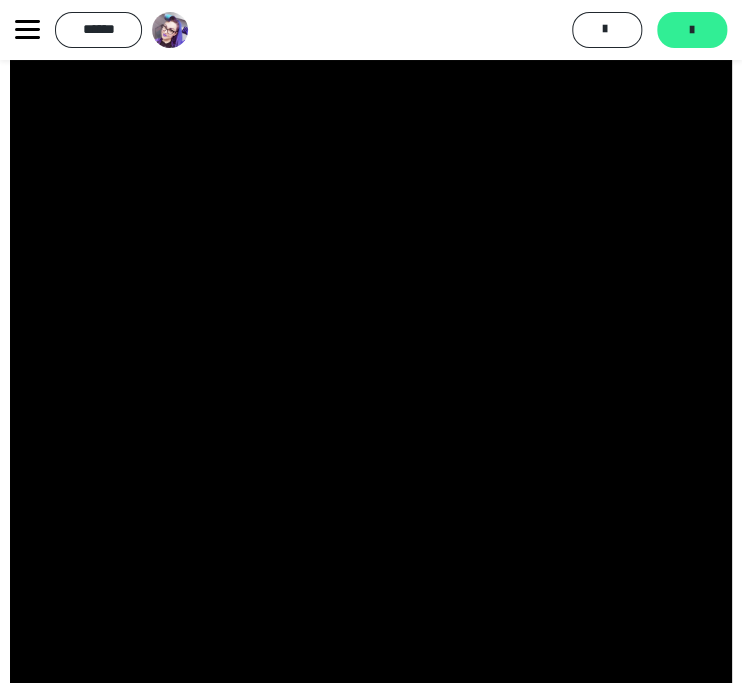 click on "*******" at bounding box center [692, 30] 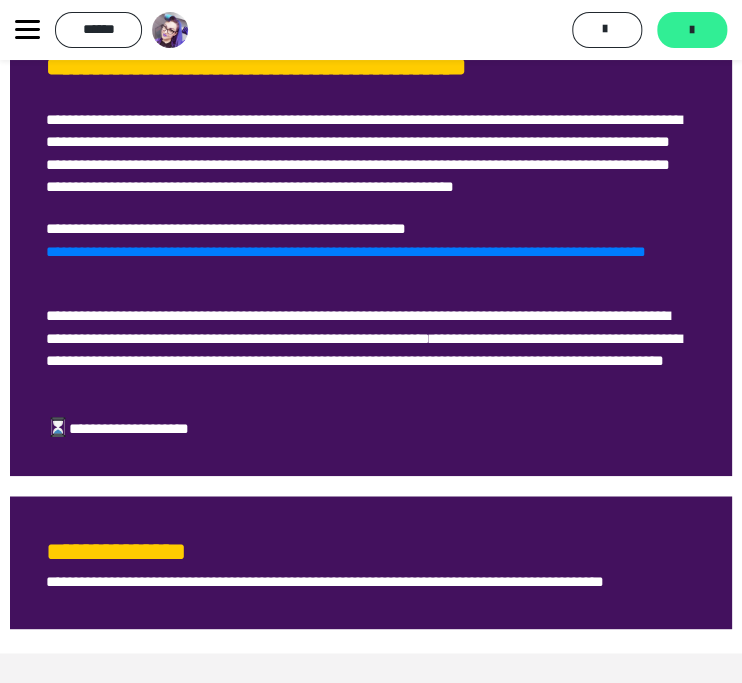 scroll, scrollTop: 197, scrollLeft: 0, axis: vertical 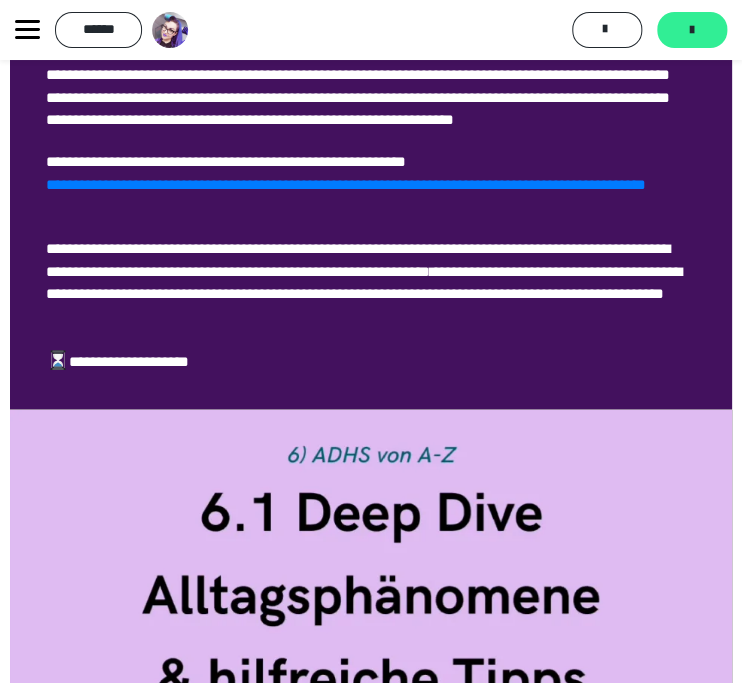 type 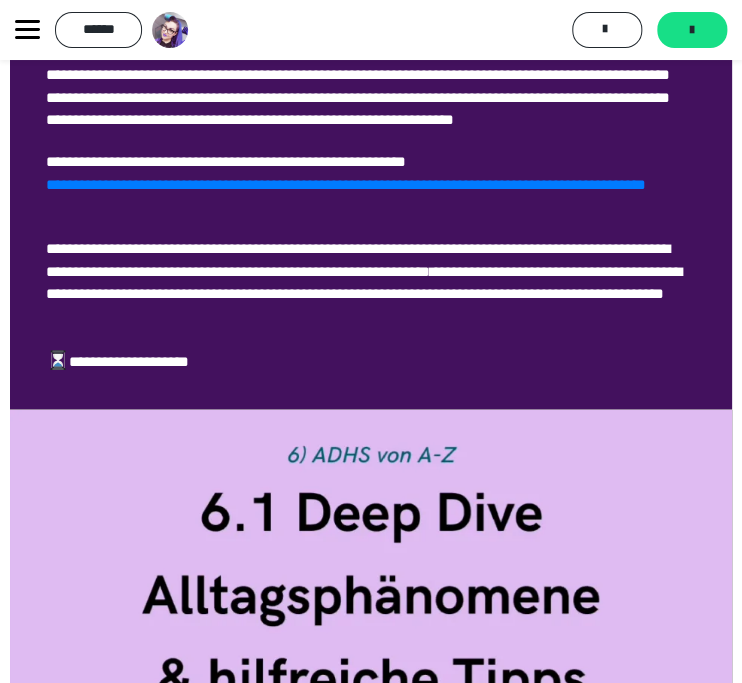 click on "**********" at bounding box center (371, 176) 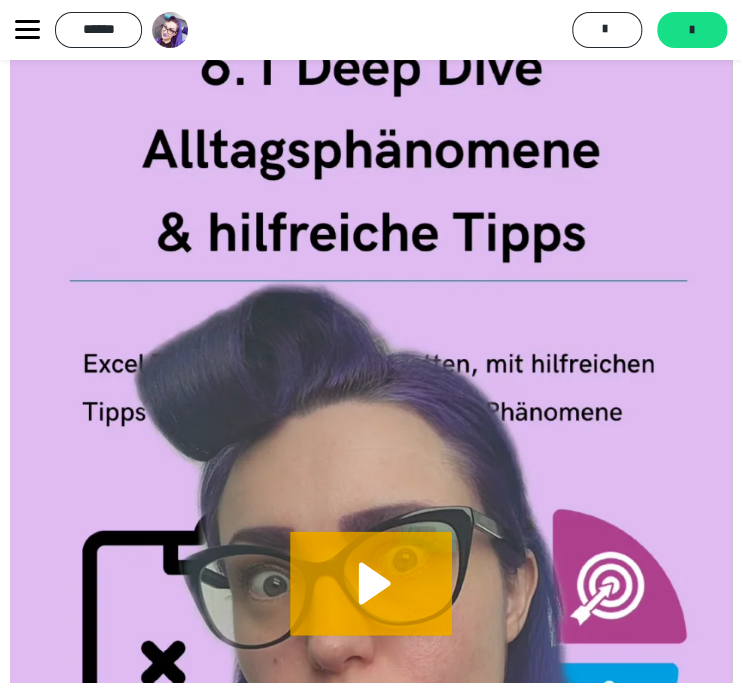 scroll, scrollTop: 640, scrollLeft: 0, axis: vertical 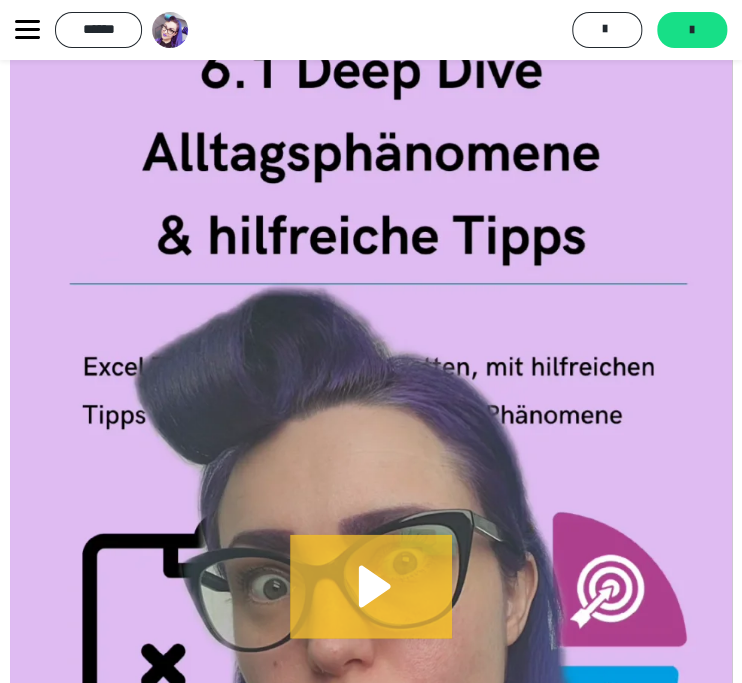 click 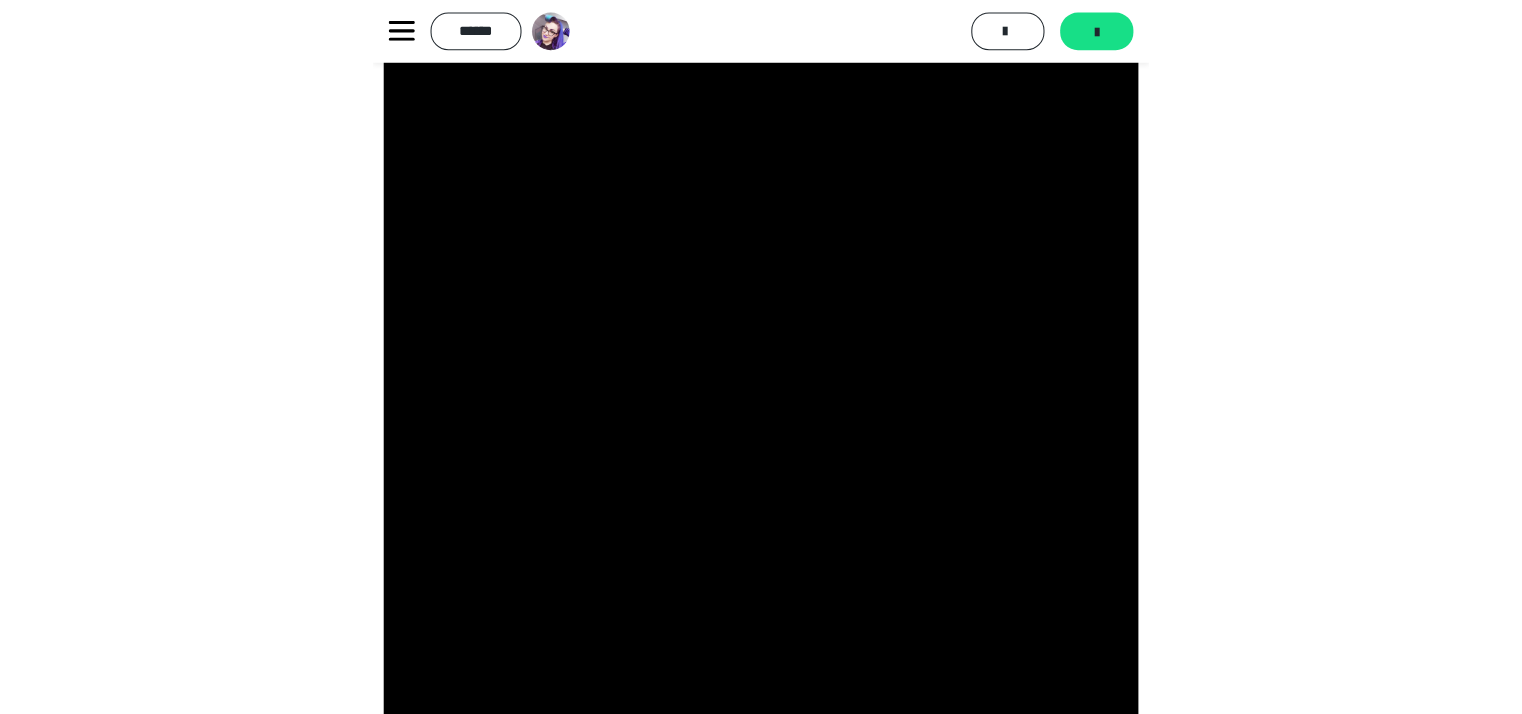 scroll, scrollTop: 480, scrollLeft: 0, axis: vertical 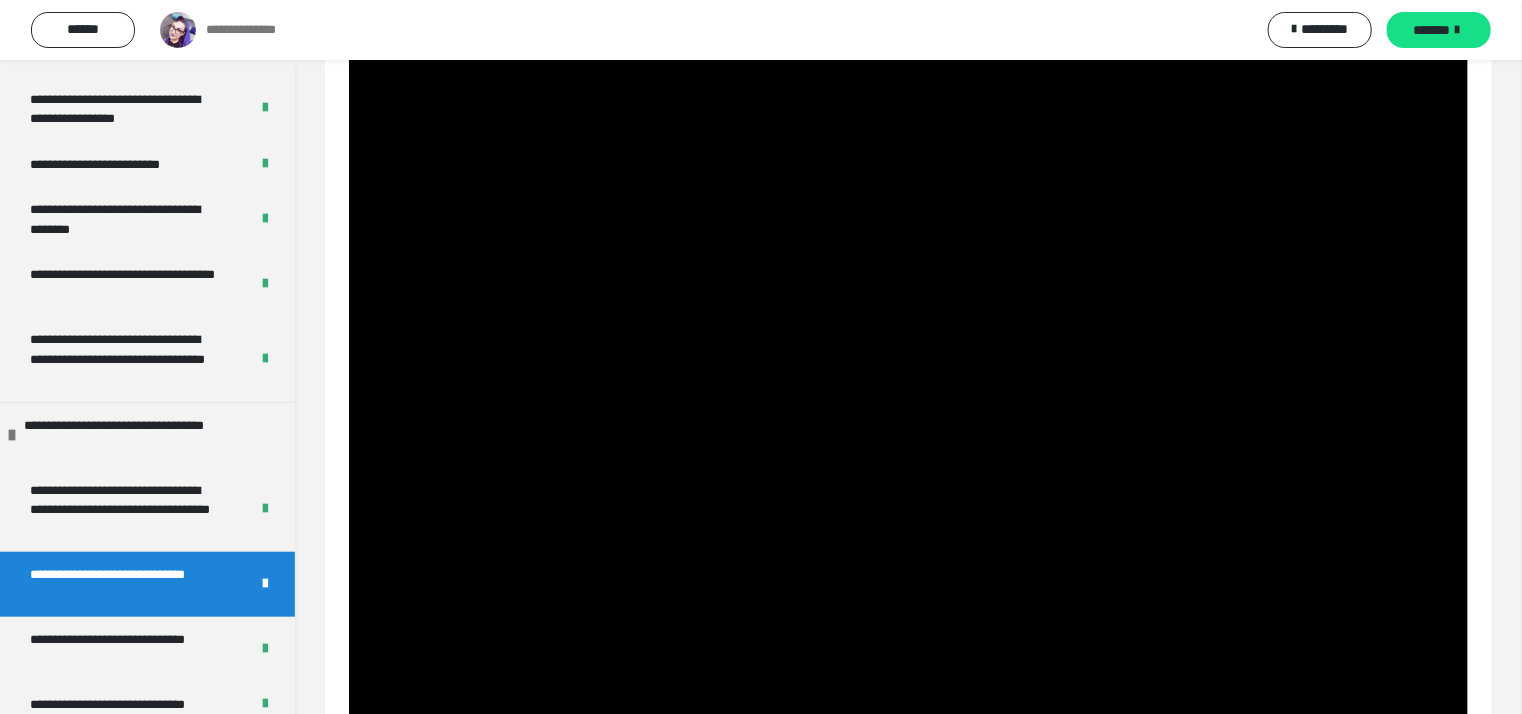 click at bounding box center (908, 316) 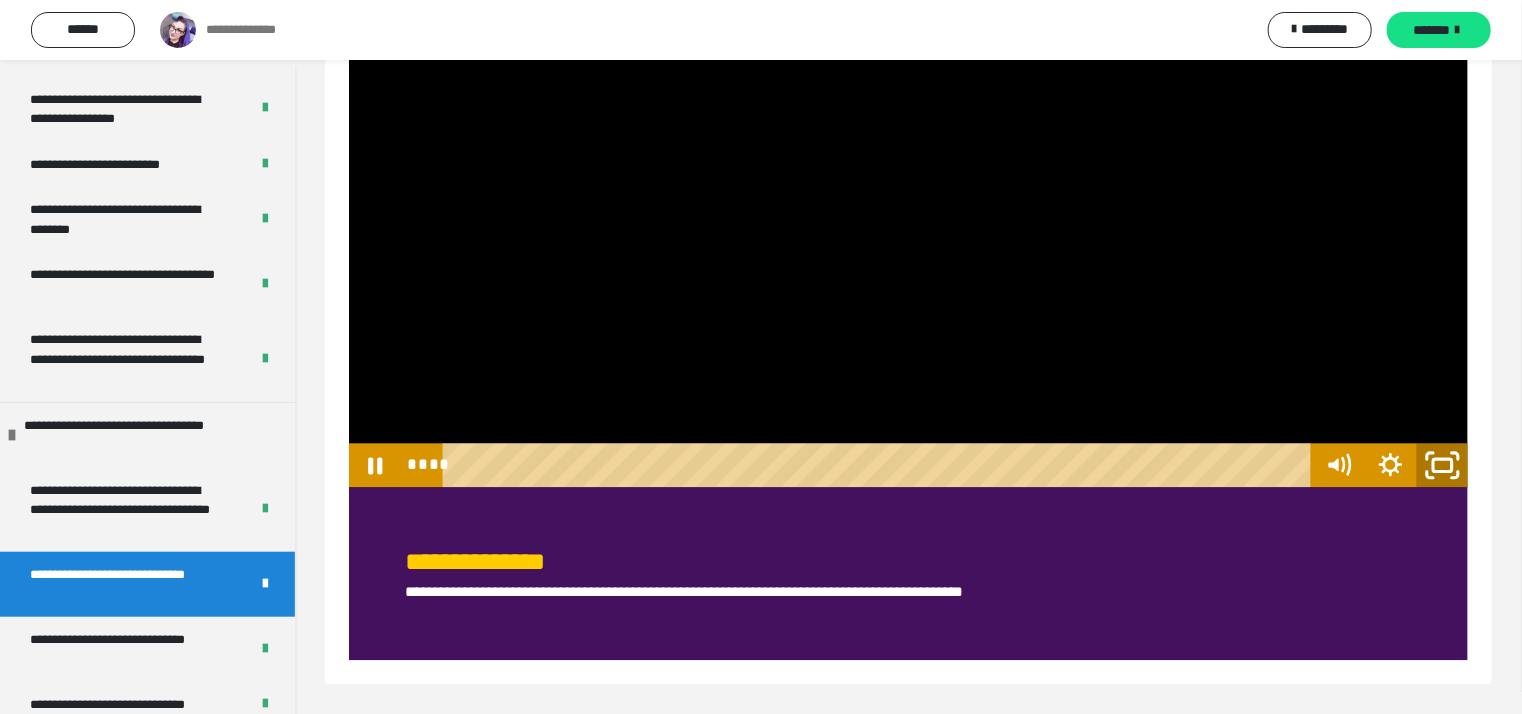 click 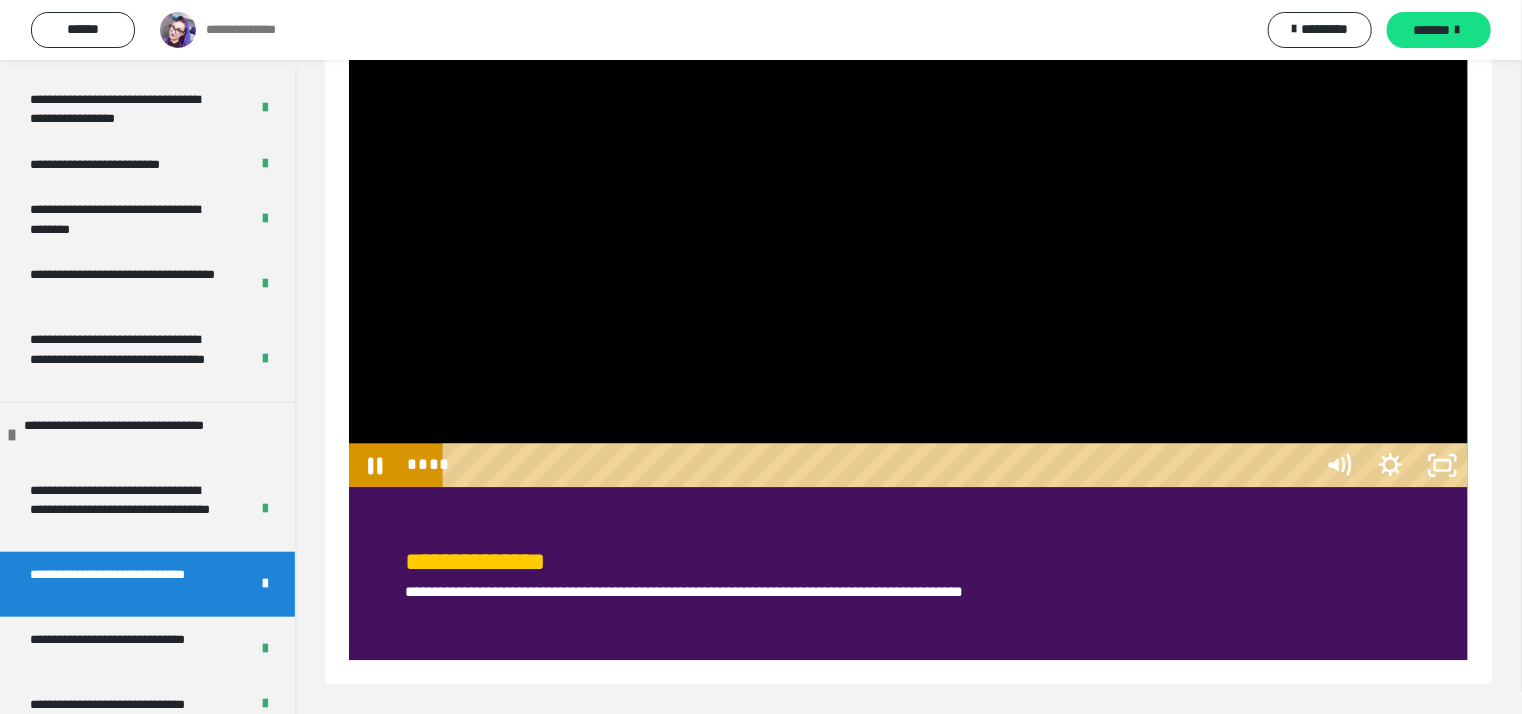 scroll, scrollTop: 2040, scrollLeft: 0, axis: vertical 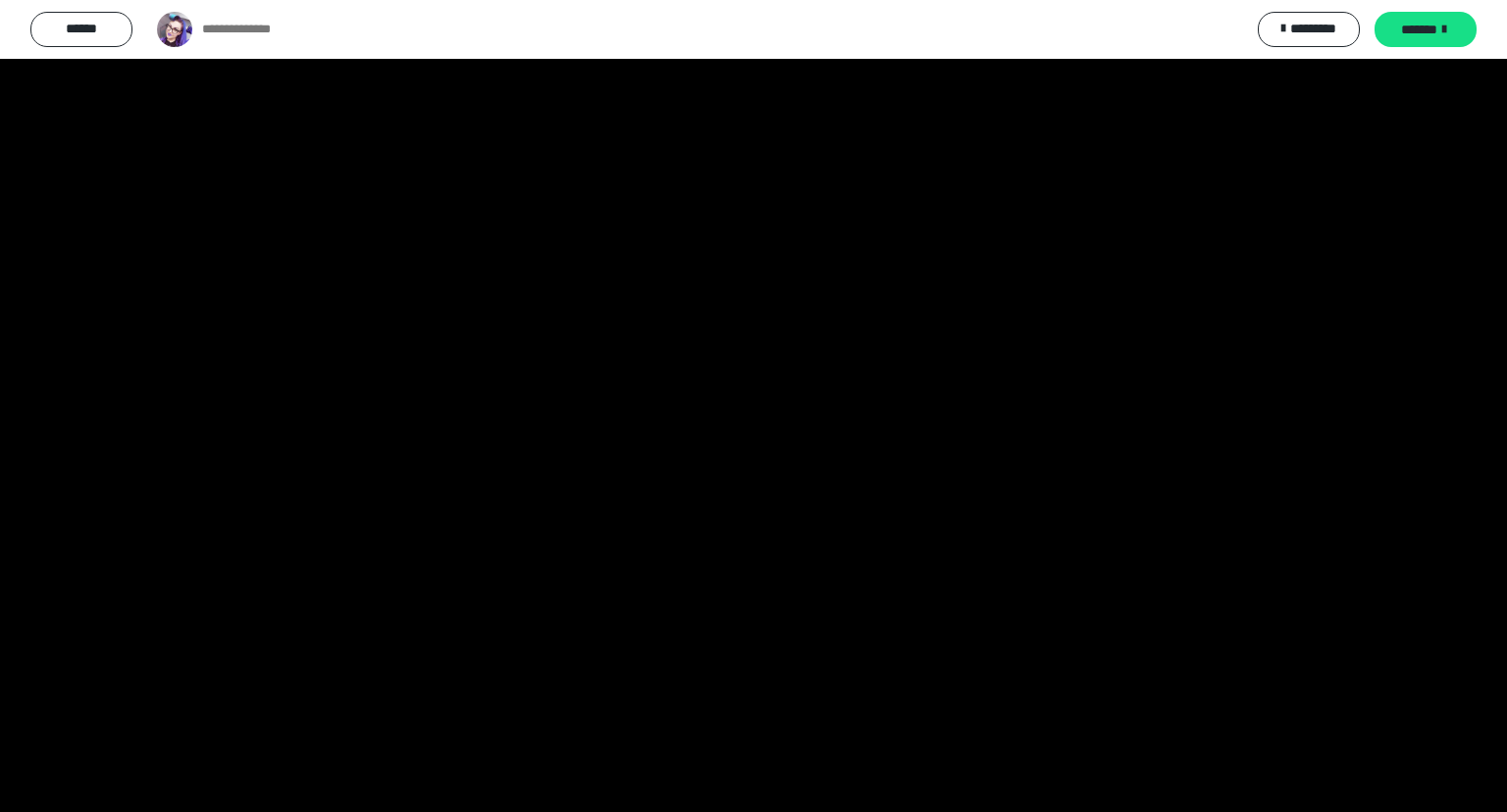 type 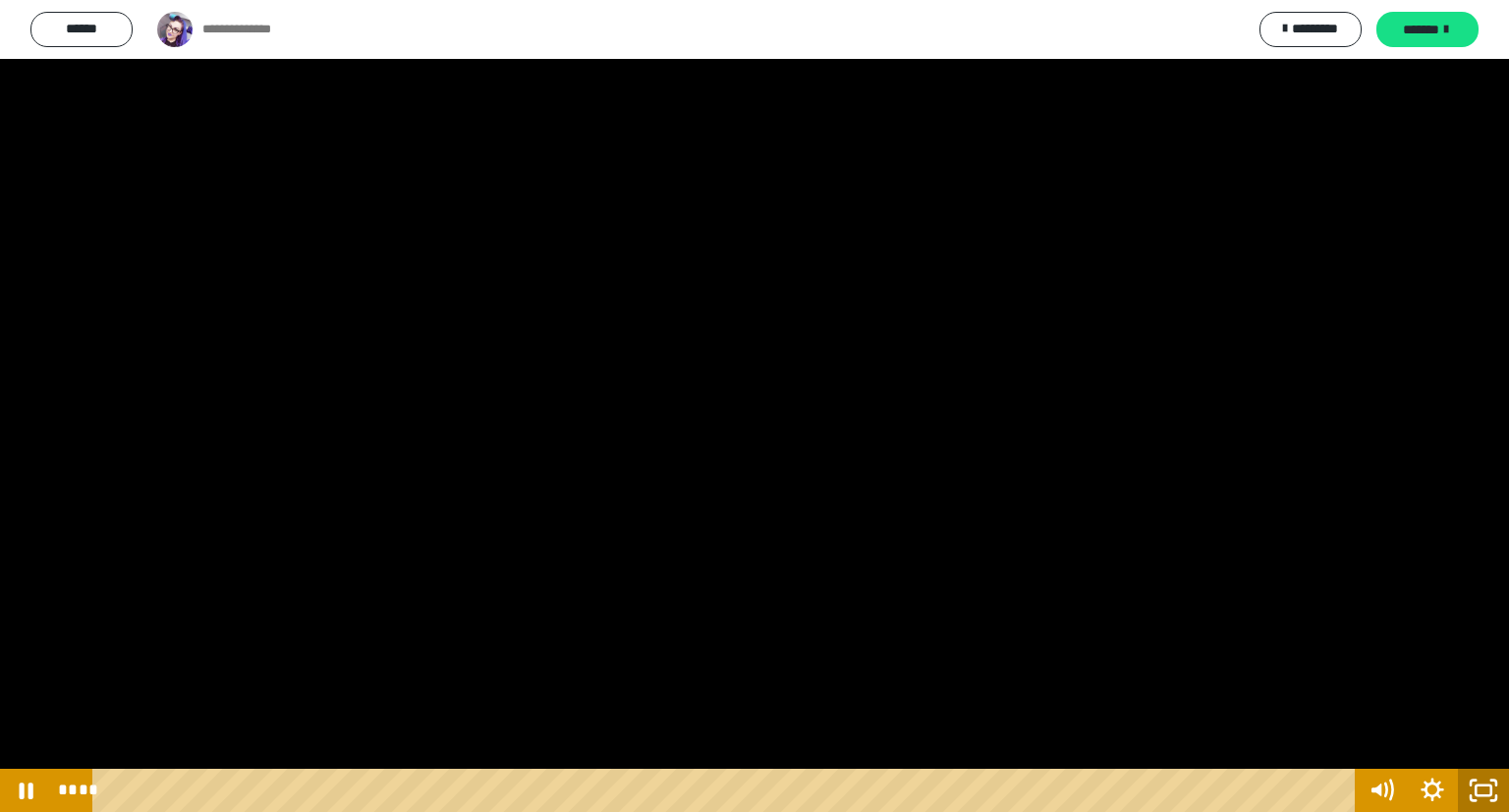drag, startPoint x: 1484, startPoint y: 776, endPoint x: 1484, endPoint y: 695, distance: 81 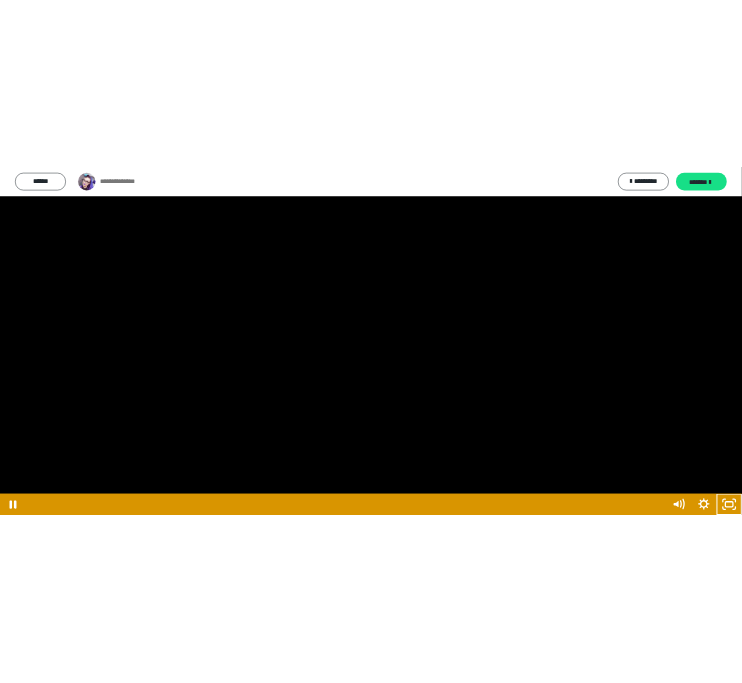 scroll, scrollTop: 1096, scrollLeft: 0, axis: vertical 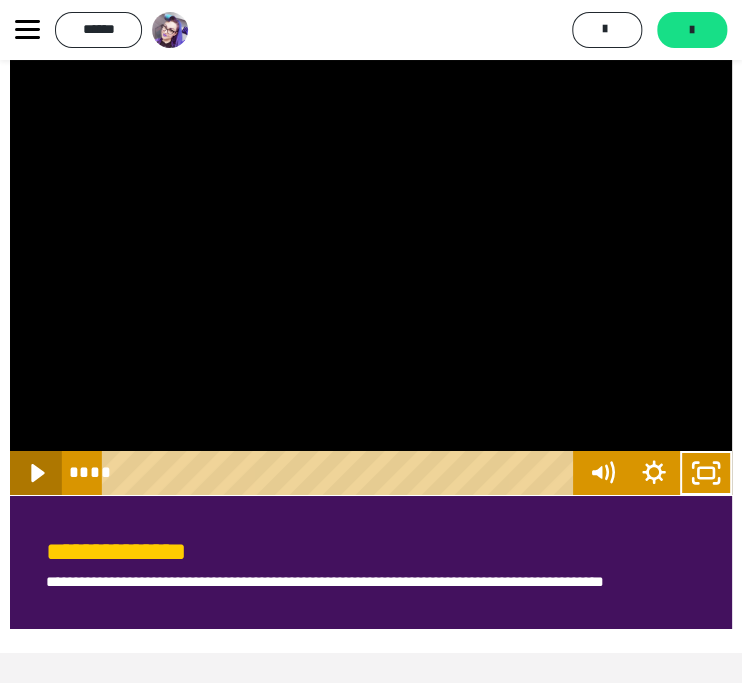 click 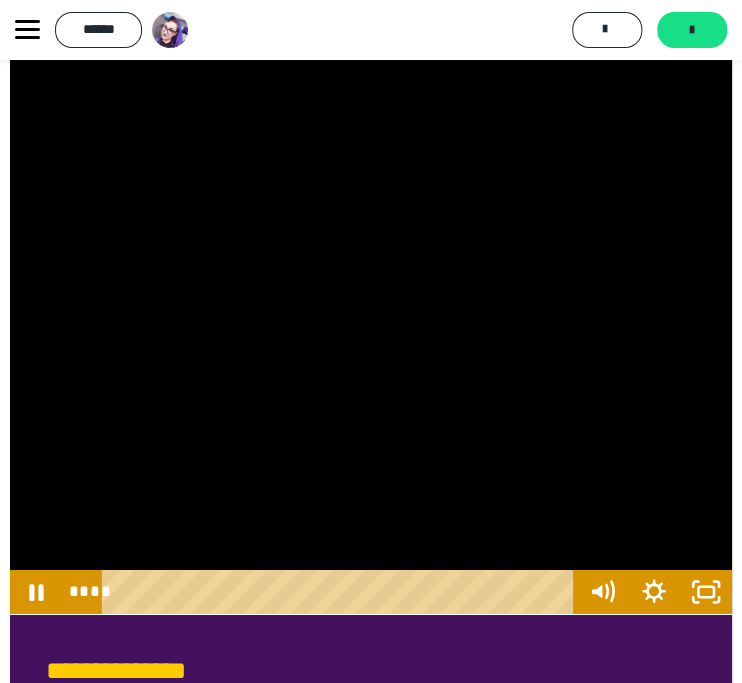 scroll, scrollTop: 1140, scrollLeft: 0, axis: vertical 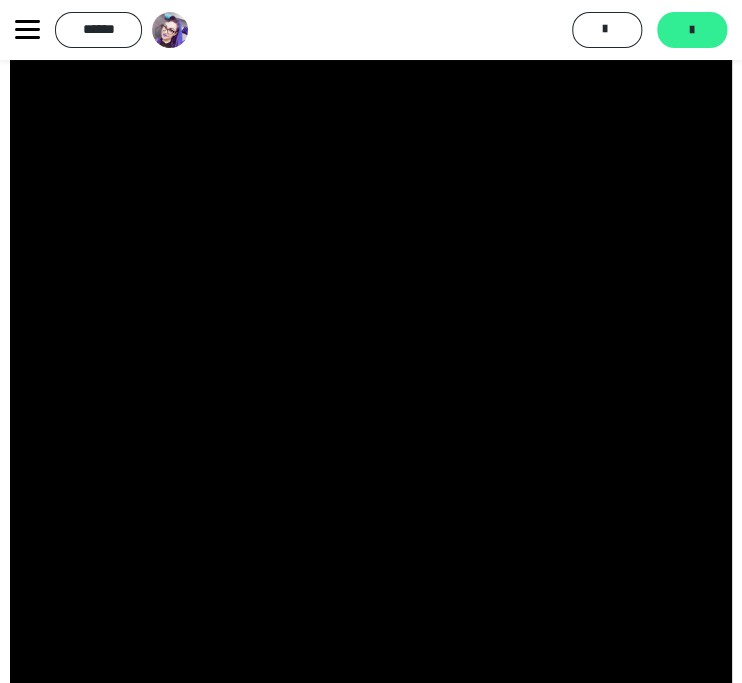 click on "*******" at bounding box center (692, 30) 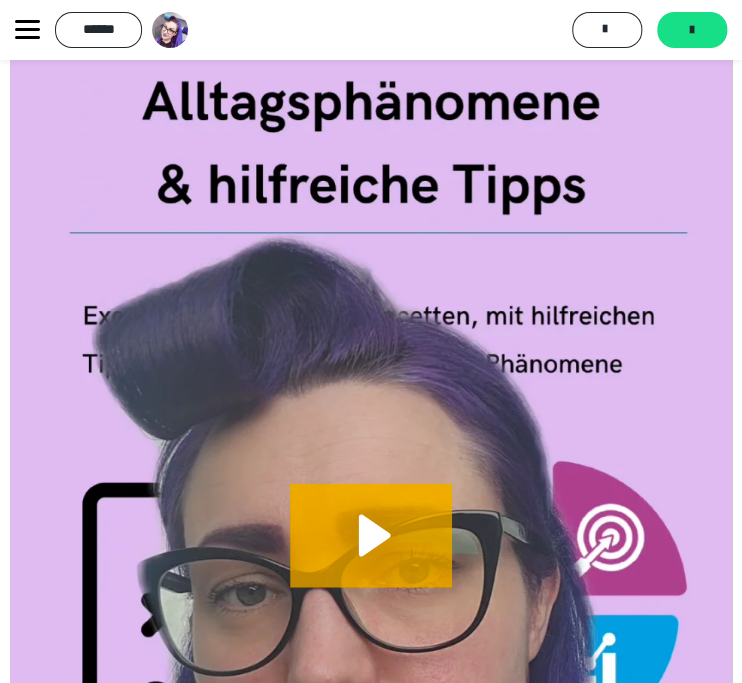 scroll, scrollTop: 1040, scrollLeft: 0, axis: vertical 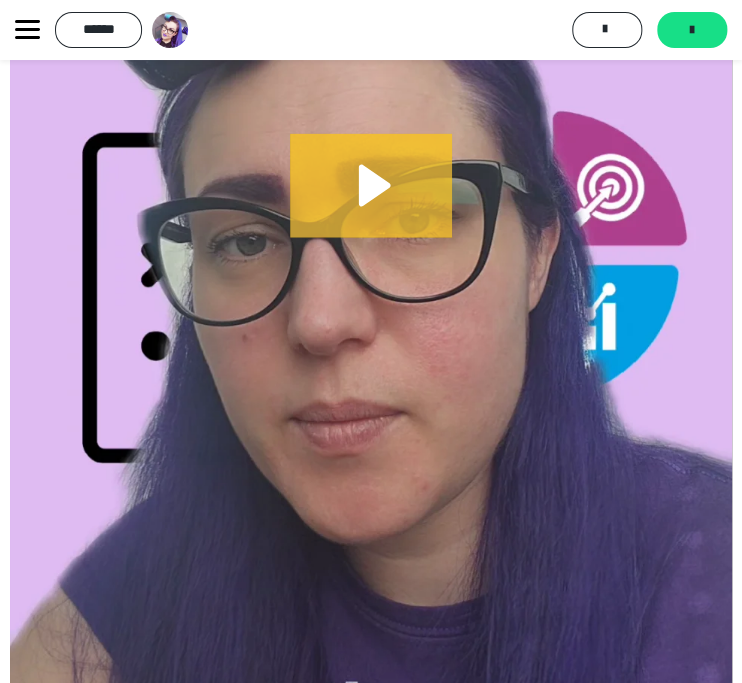 click 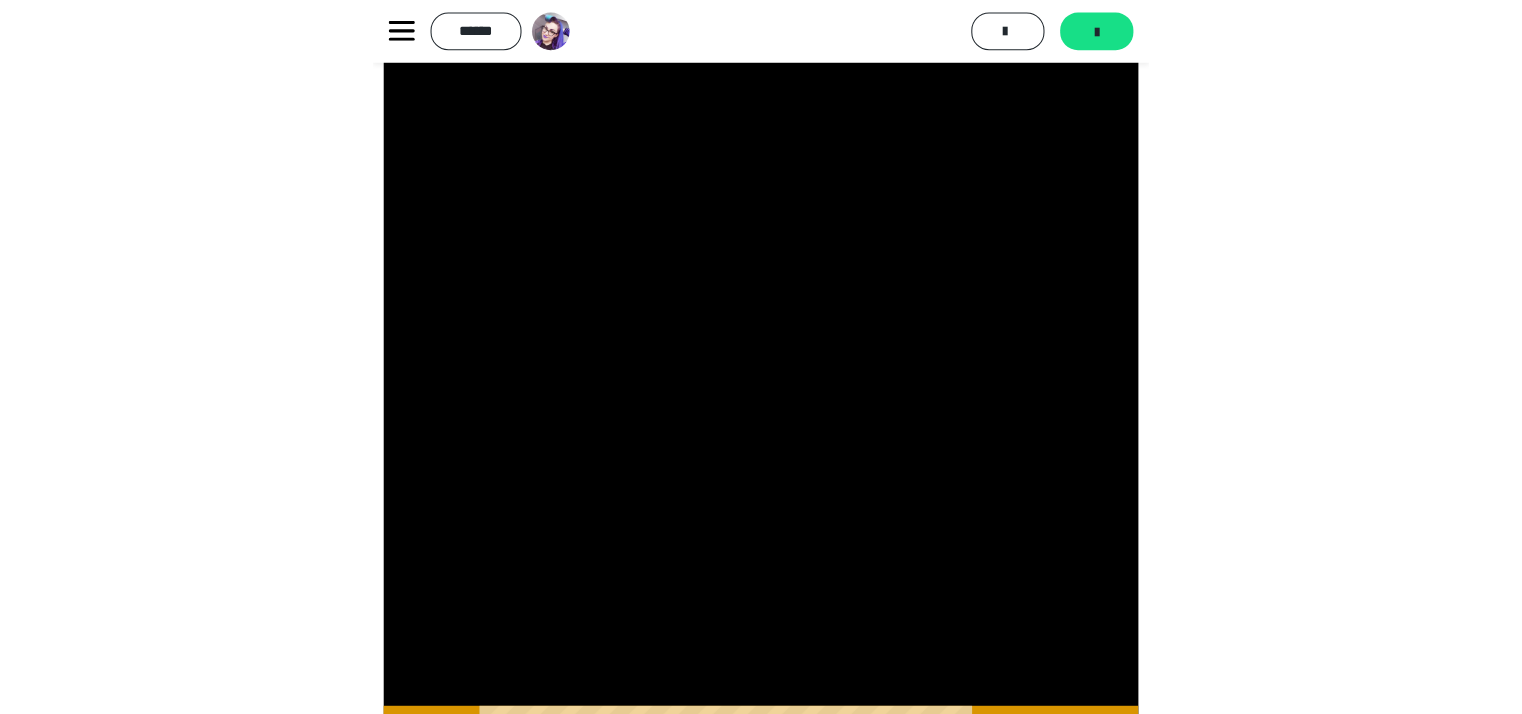 scroll, scrollTop: 980, scrollLeft: 0, axis: vertical 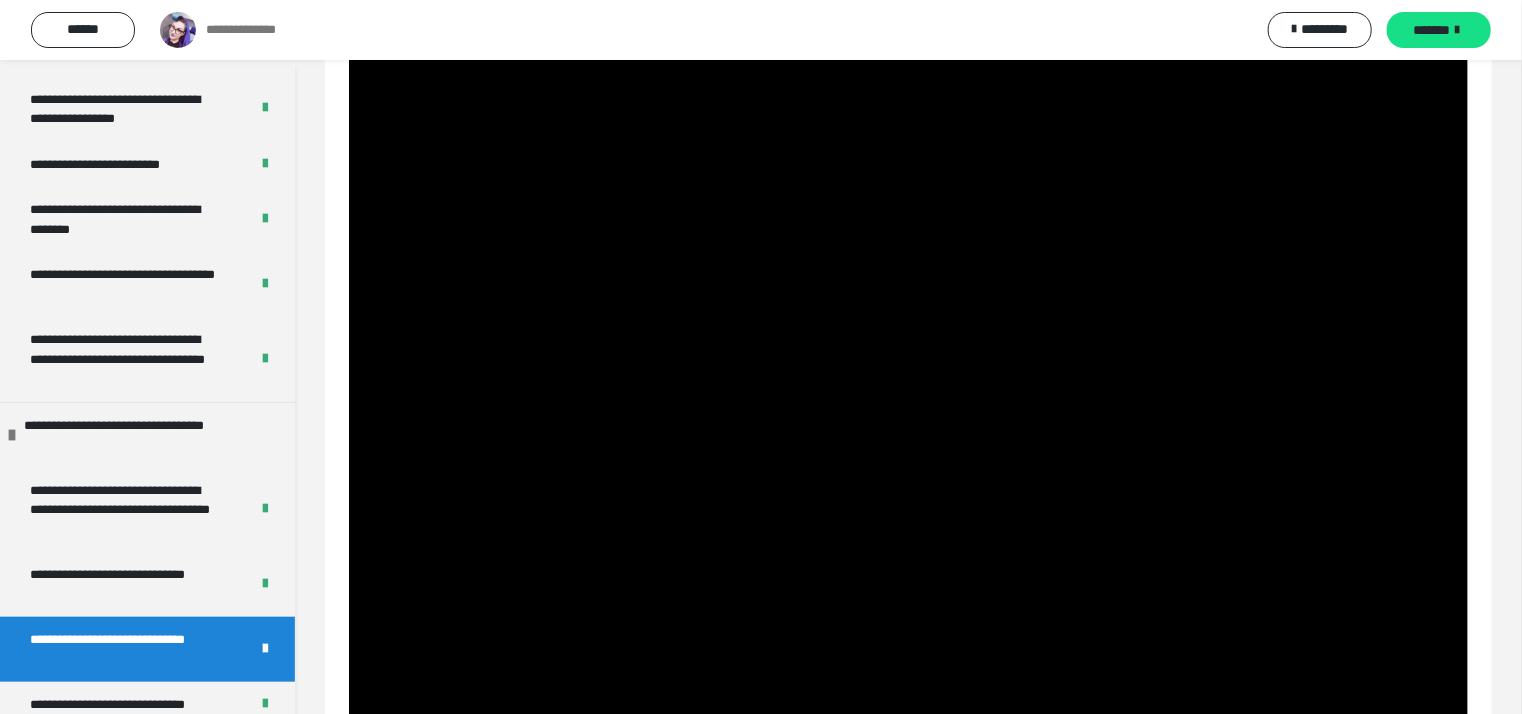 click at bounding box center (908, -104) 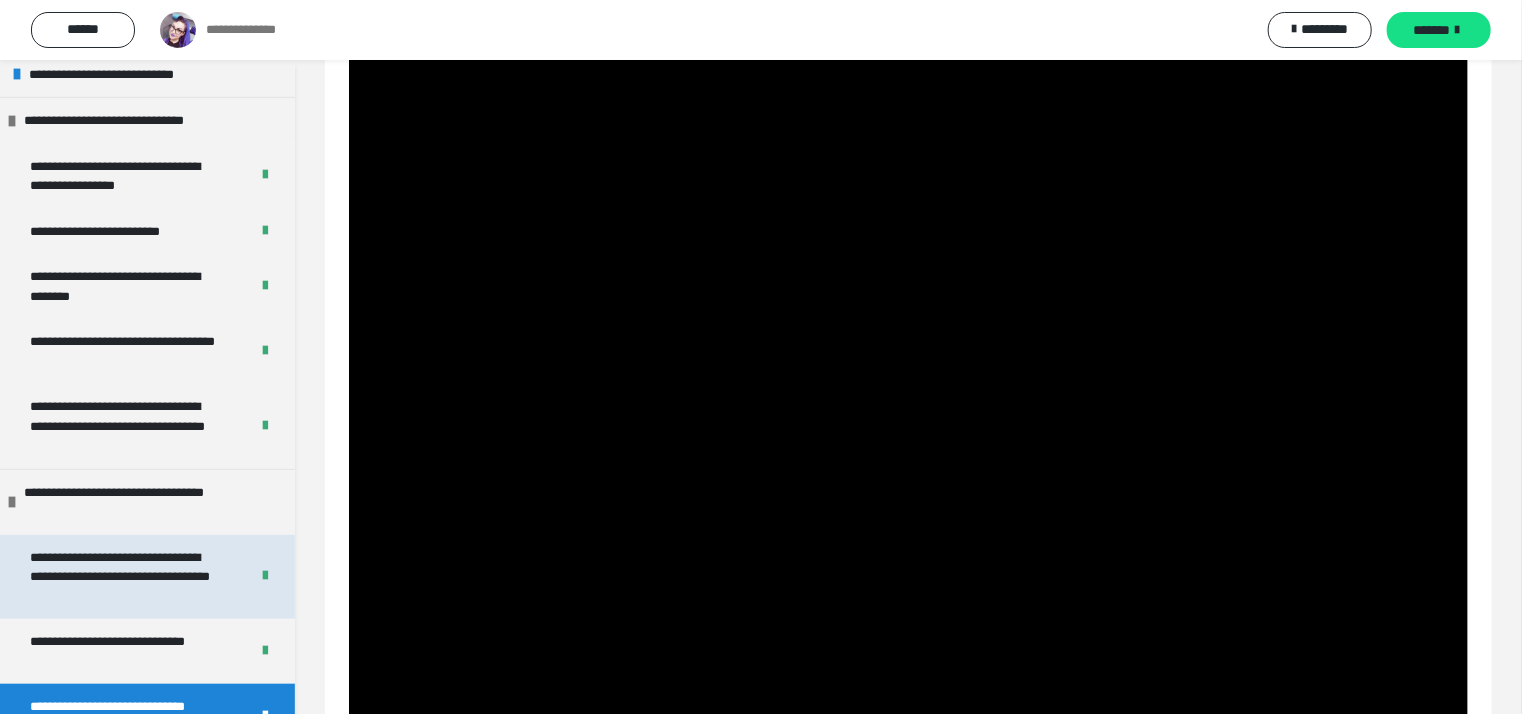 scroll, scrollTop: 718, scrollLeft: 0, axis: vertical 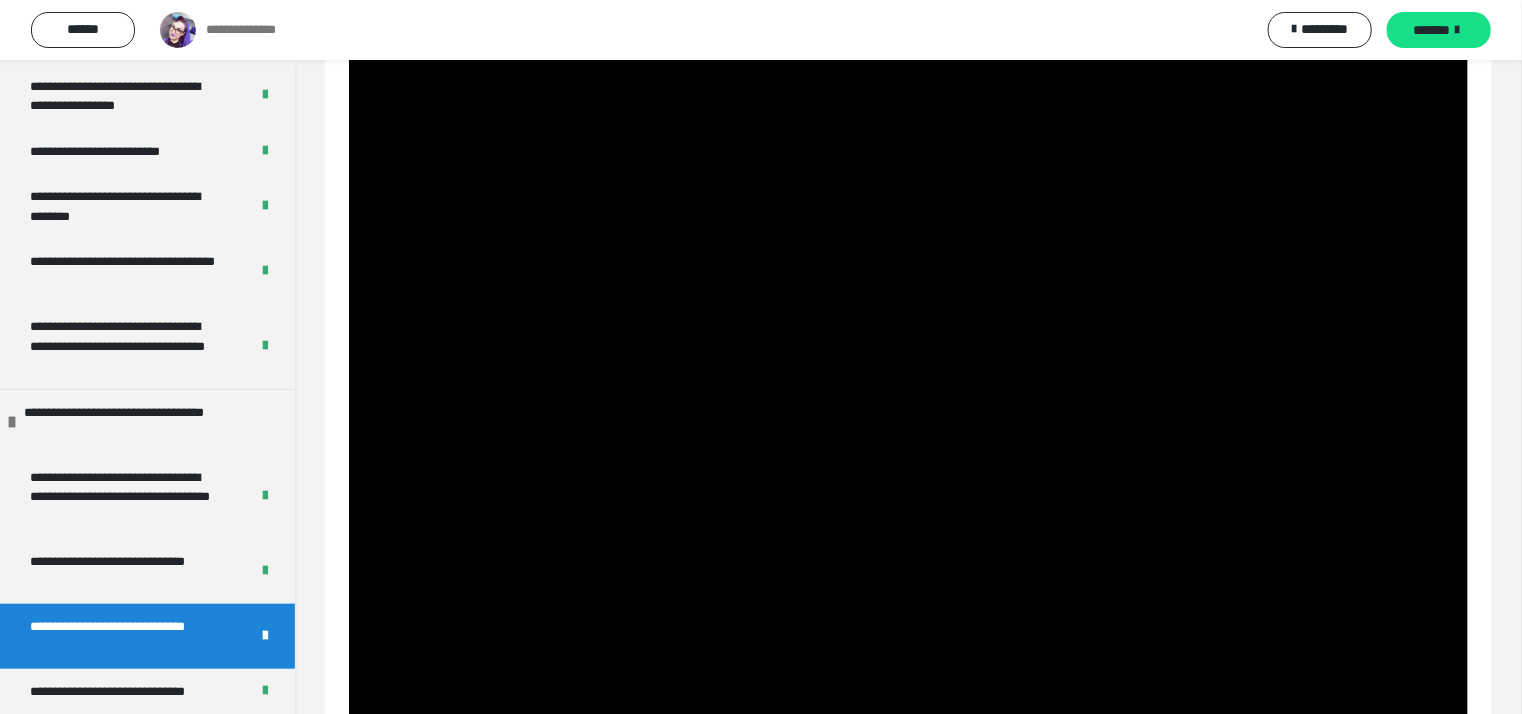 click on "**********" at bounding box center [124, 636] 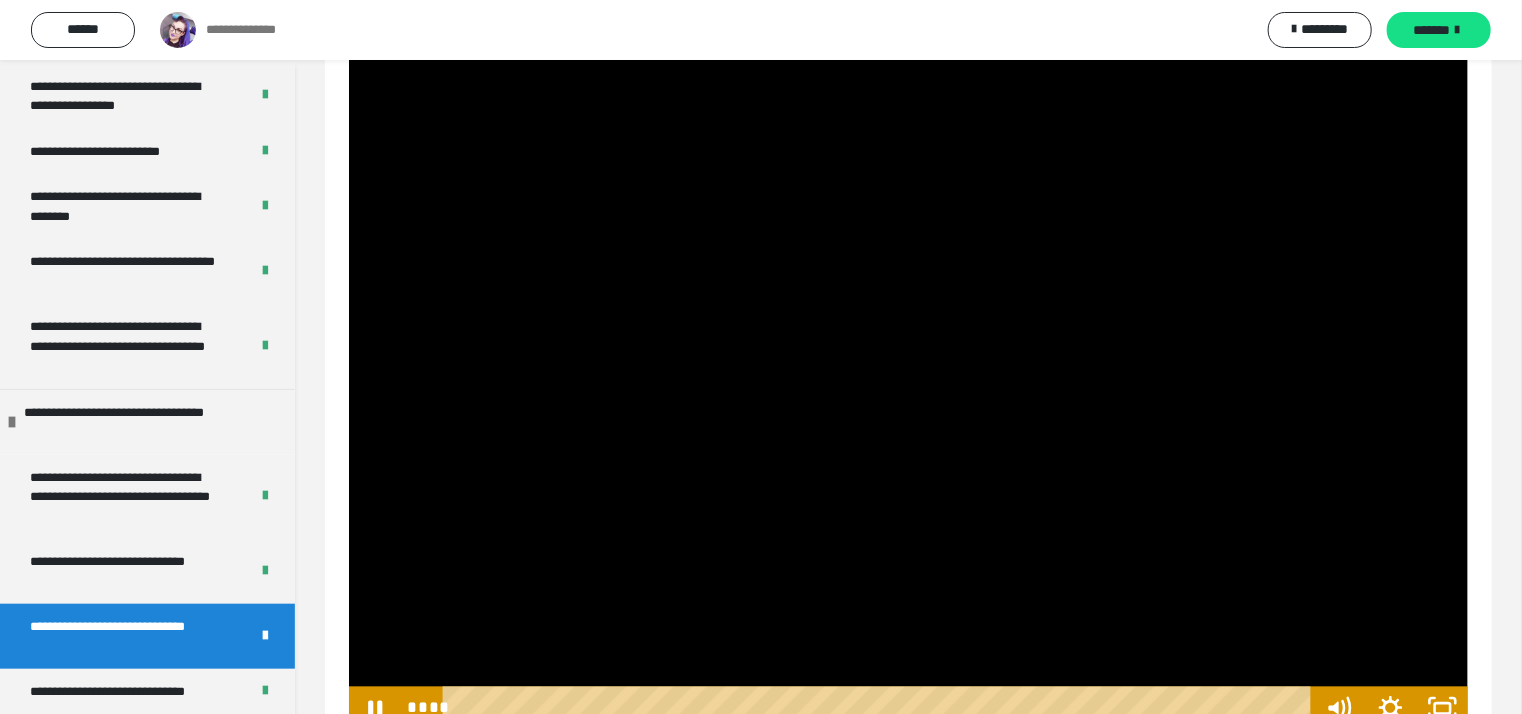 click at bounding box center (908, -264) 